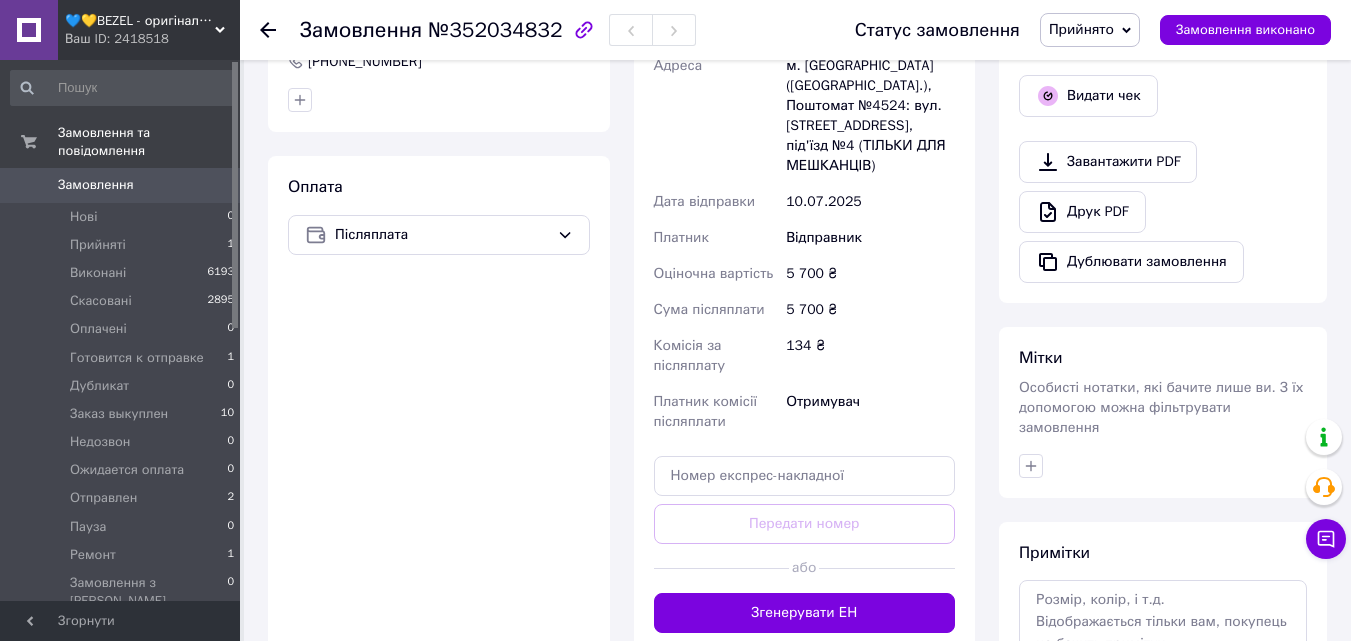 scroll, scrollTop: 653, scrollLeft: 0, axis: vertical 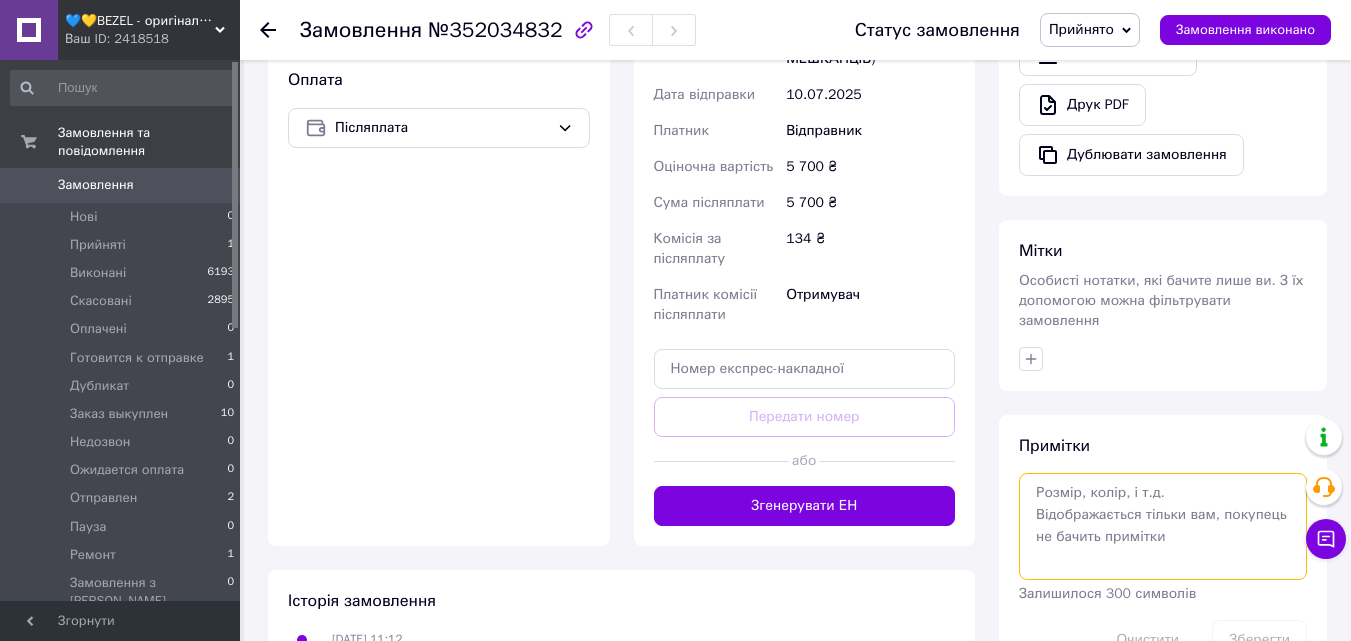 click at bounding box center [1163, 526] 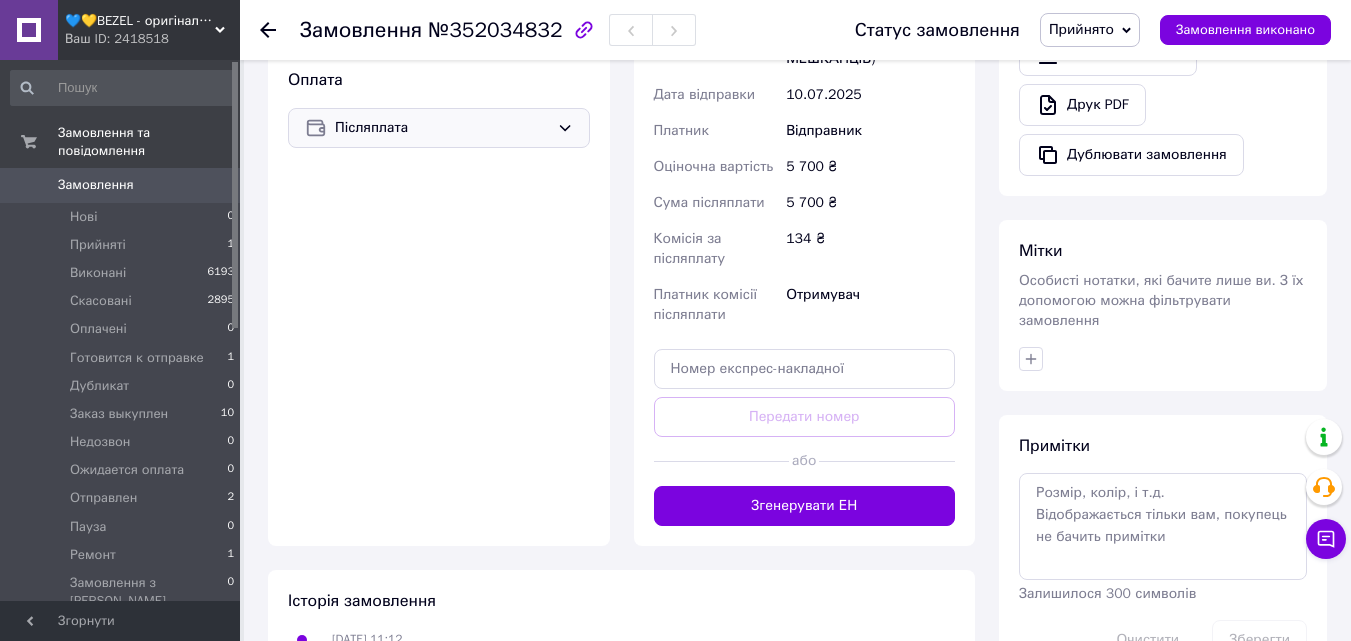 click on "Післяплата" at bounding box center [442, 128] 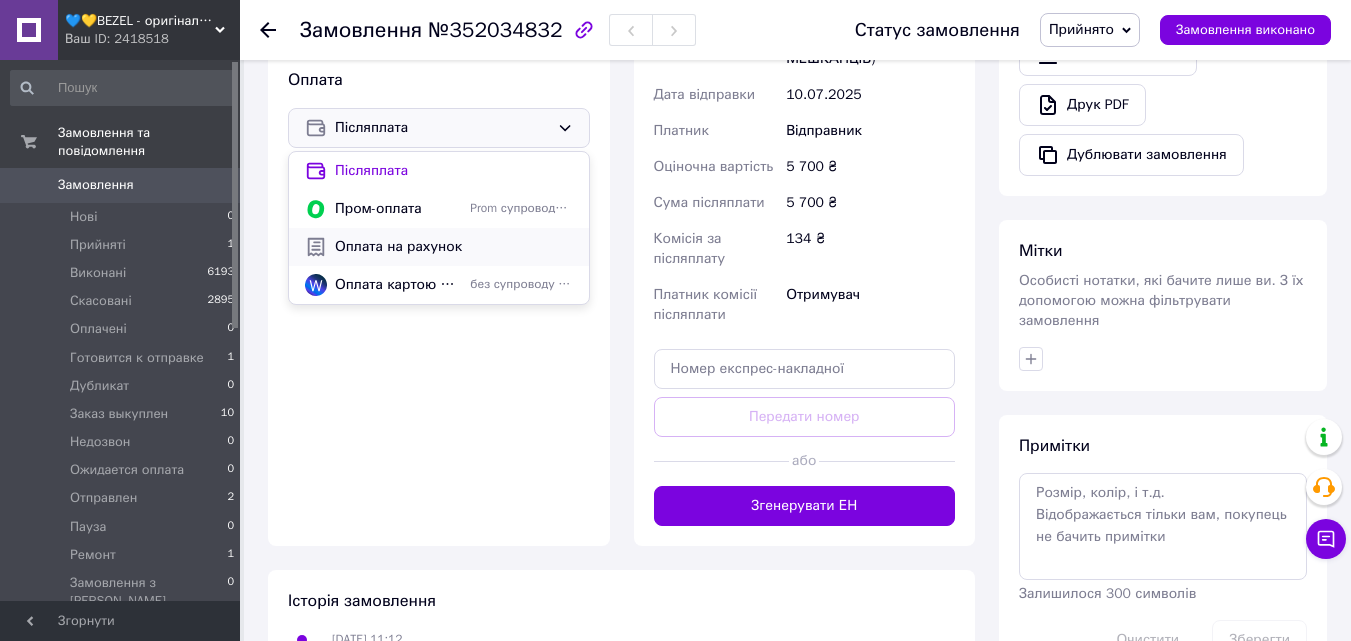click on "Оплата на рахунок" at bounding box center (454, 247) 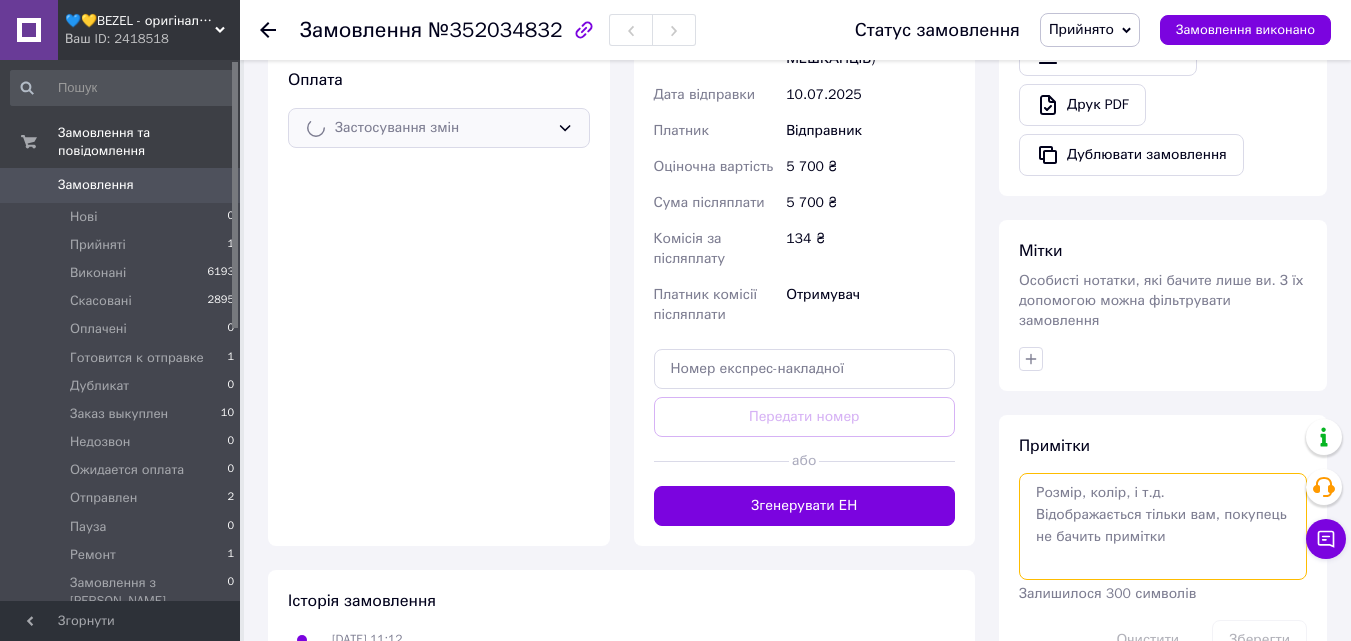 click at bounding box center (1163, 526) 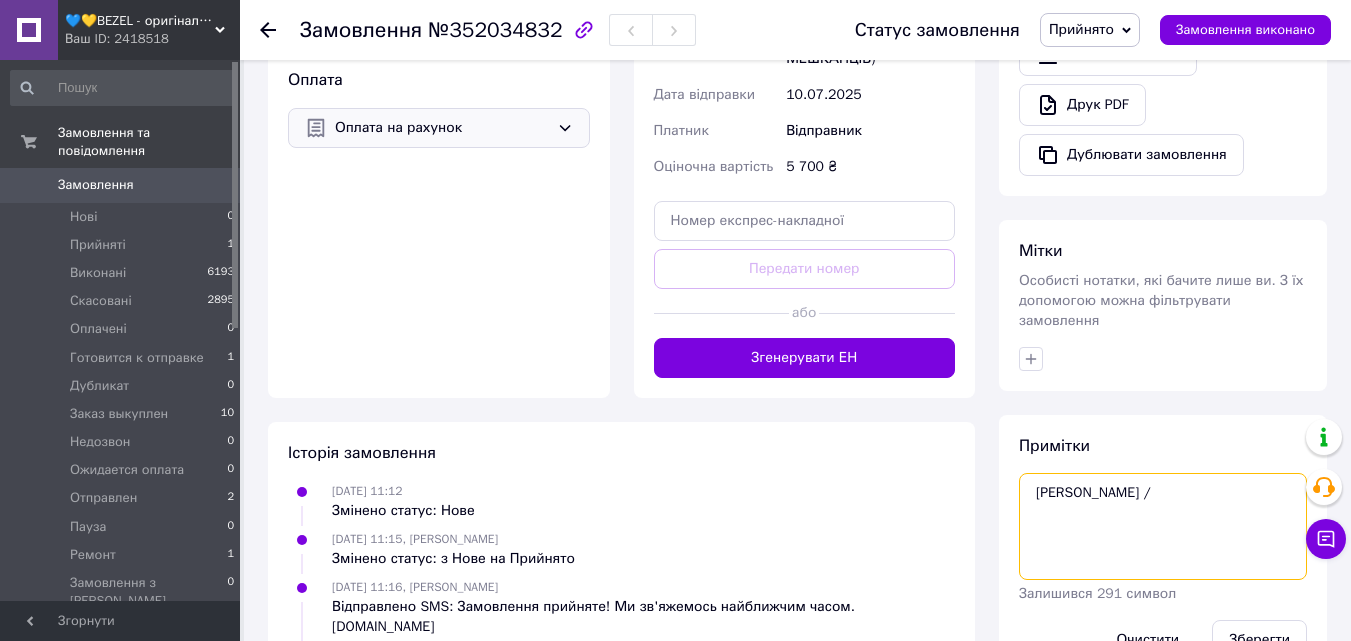 paste on "Zenith" 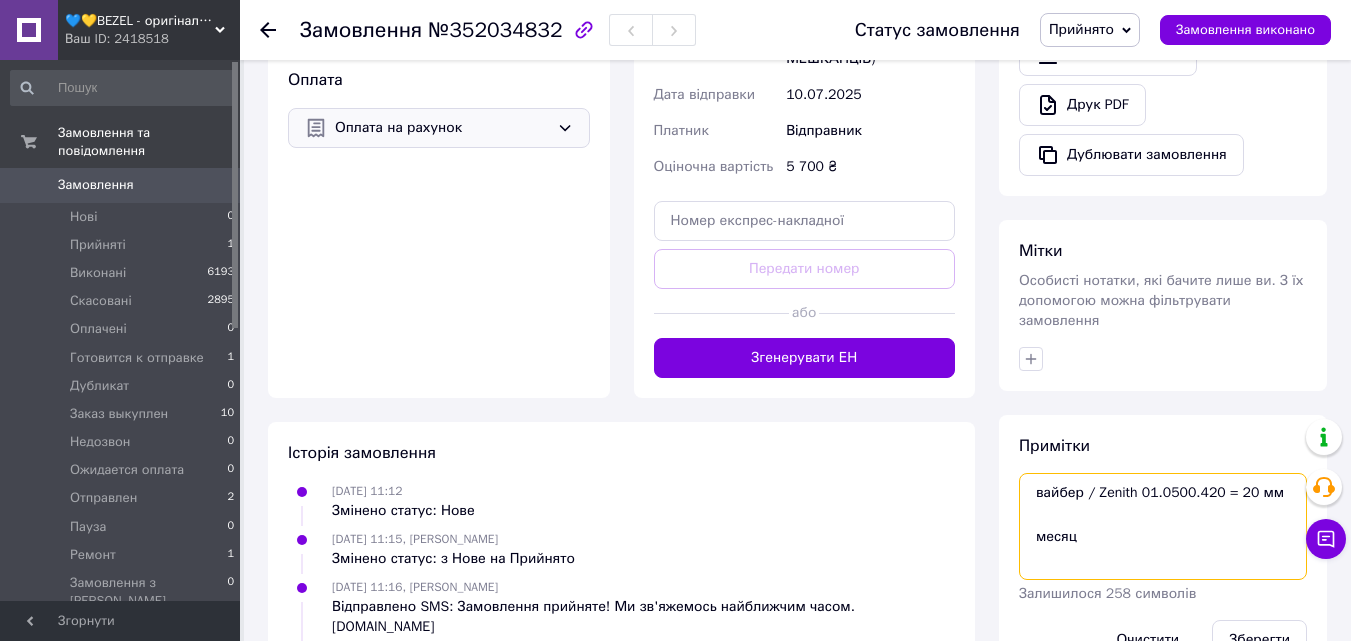 click on "вайбер / Zenith 01.0500.420 = 20 мм
месяц" at bounding box center (1163, 526) 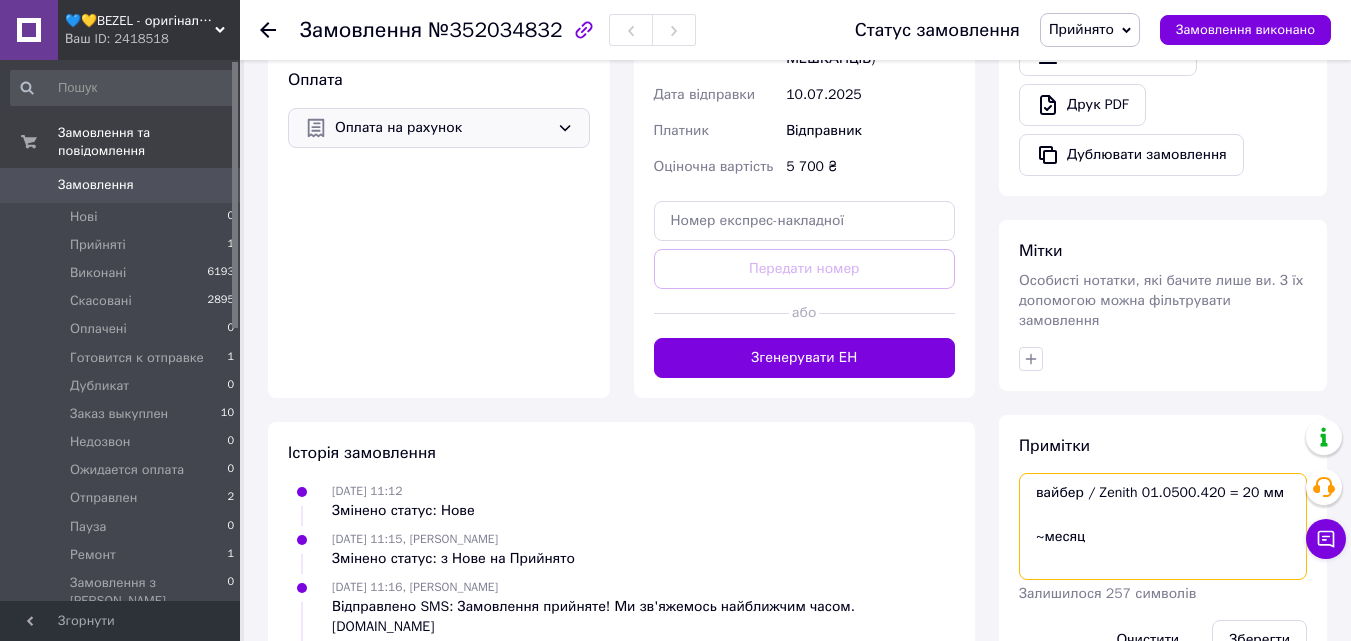 click on "вайбер / Zenith 01.0500.420 = 20 мм
~месяц" at bounding box center [1163, 526] 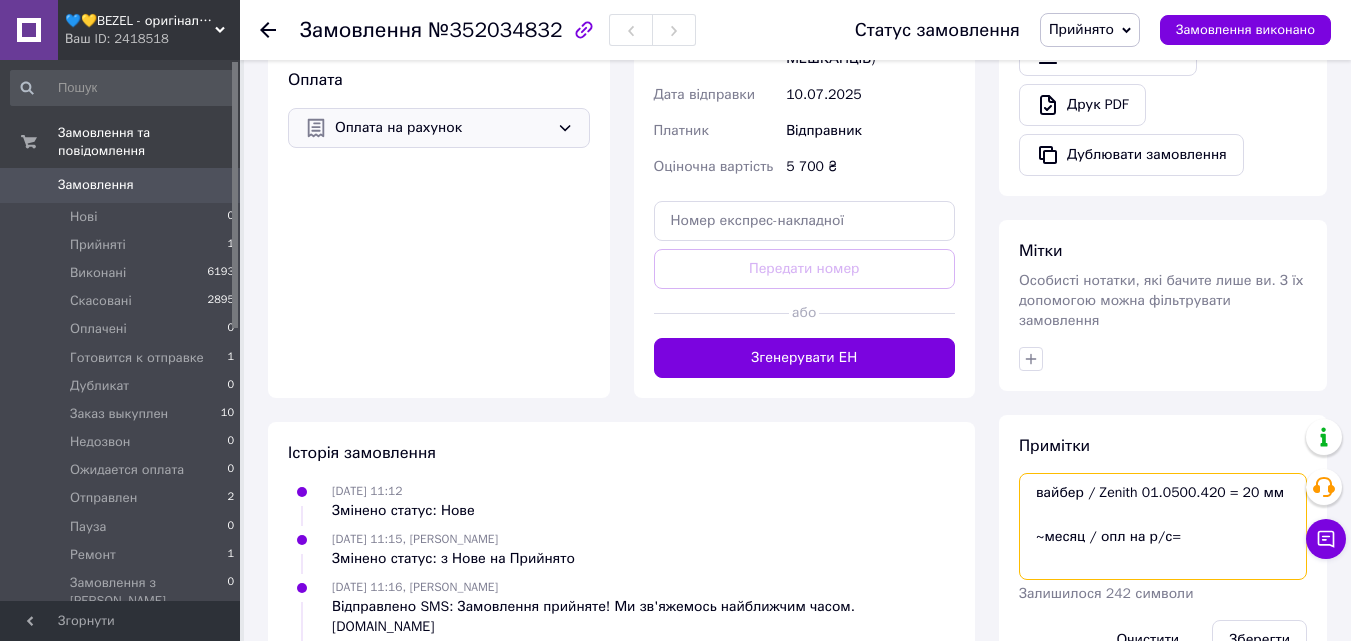click on "вайбер / Zenith 01.0500.420 = 20 мм
~месяц / опл на р/с=" at bounding box center [1163, 526] 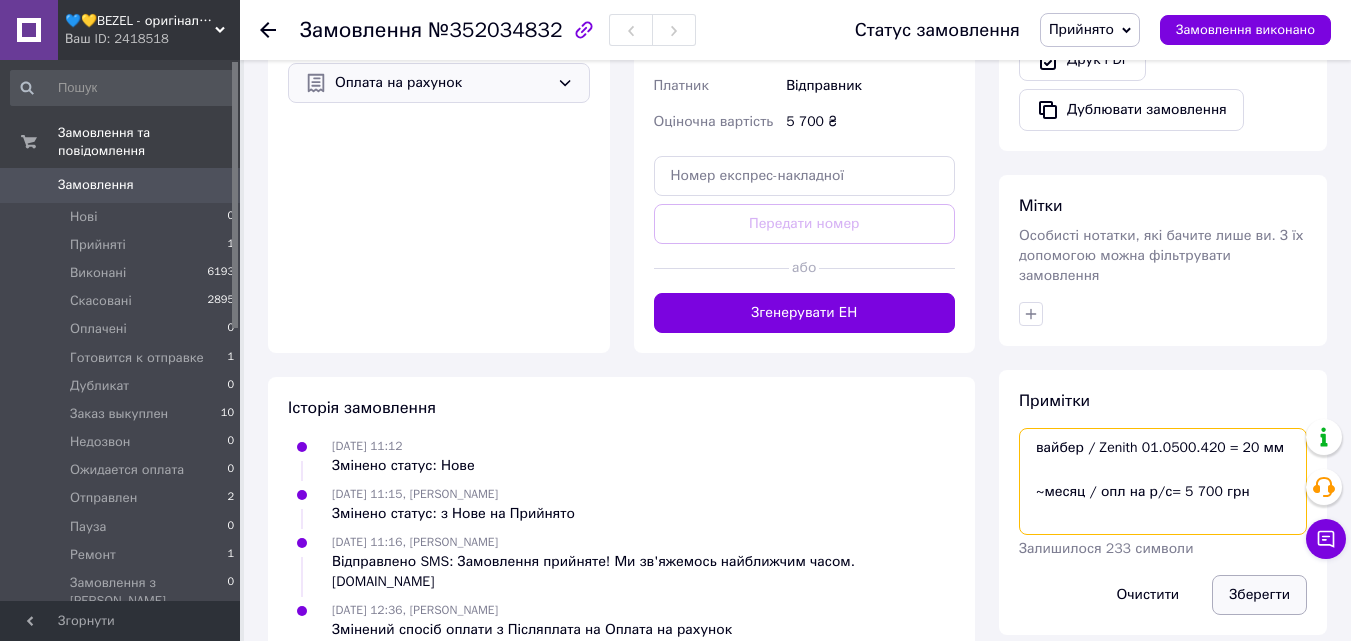 scroll, scrollTop: 701, scrollLeft: 0, axis: vertical 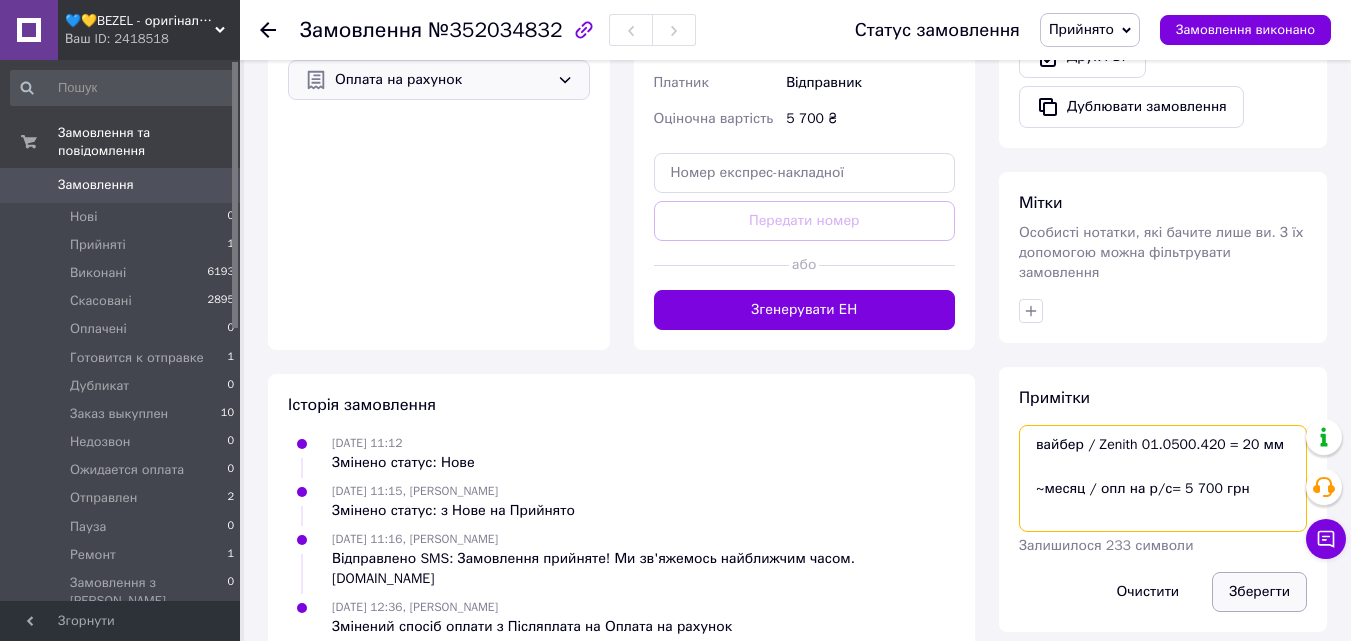 type on "вайбер / Zenith 01.0500.420 = 20 мм
~месяц / опл на р/с= 5 700 грн" 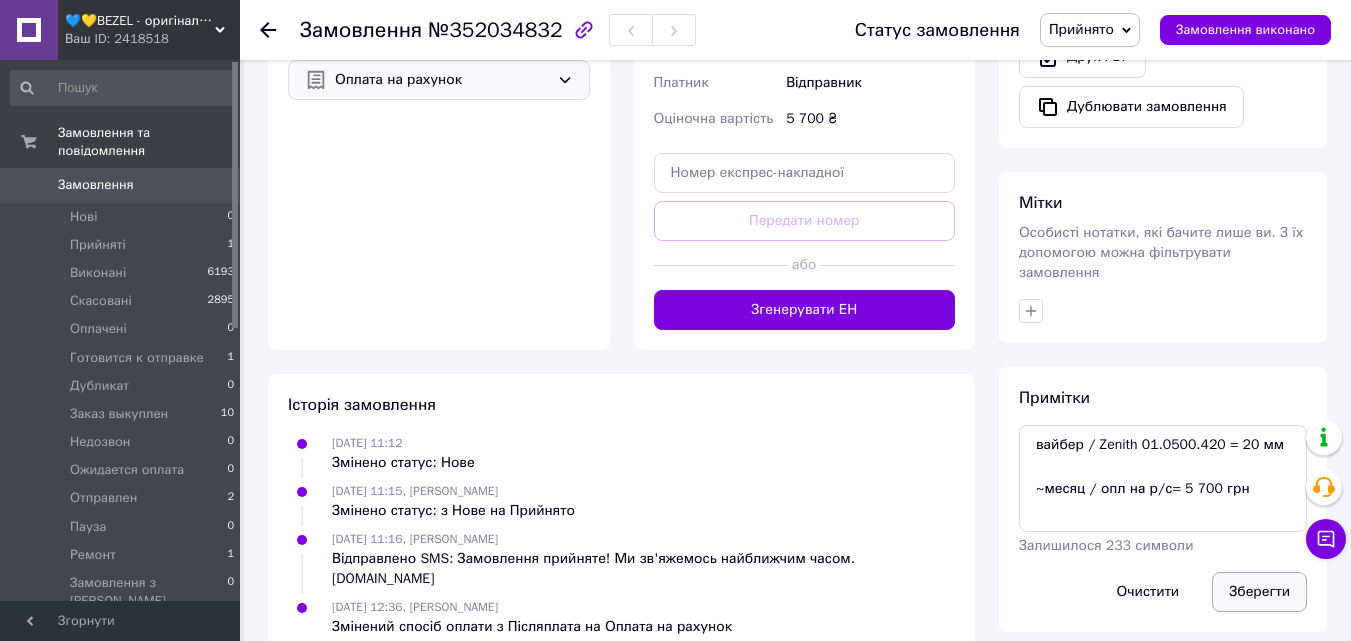 click on "Зберегти" at bounding box center [1259, 592] 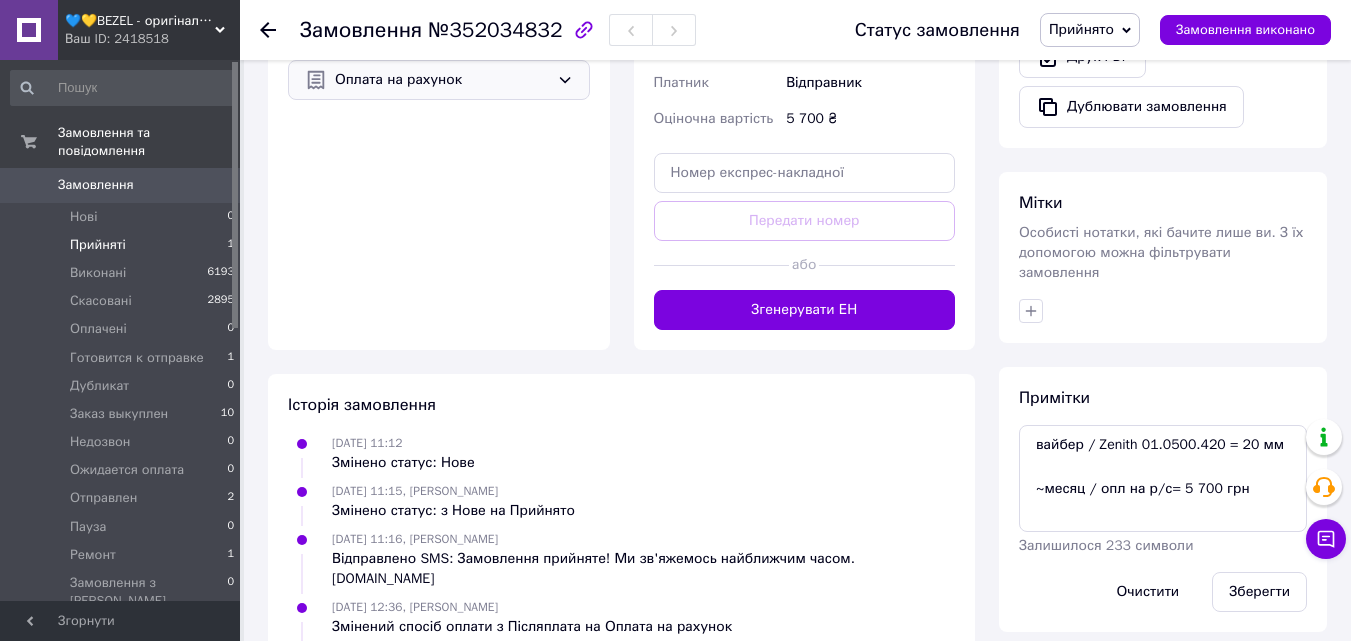 click on "Прийняті" at bounding box center [98, 245] 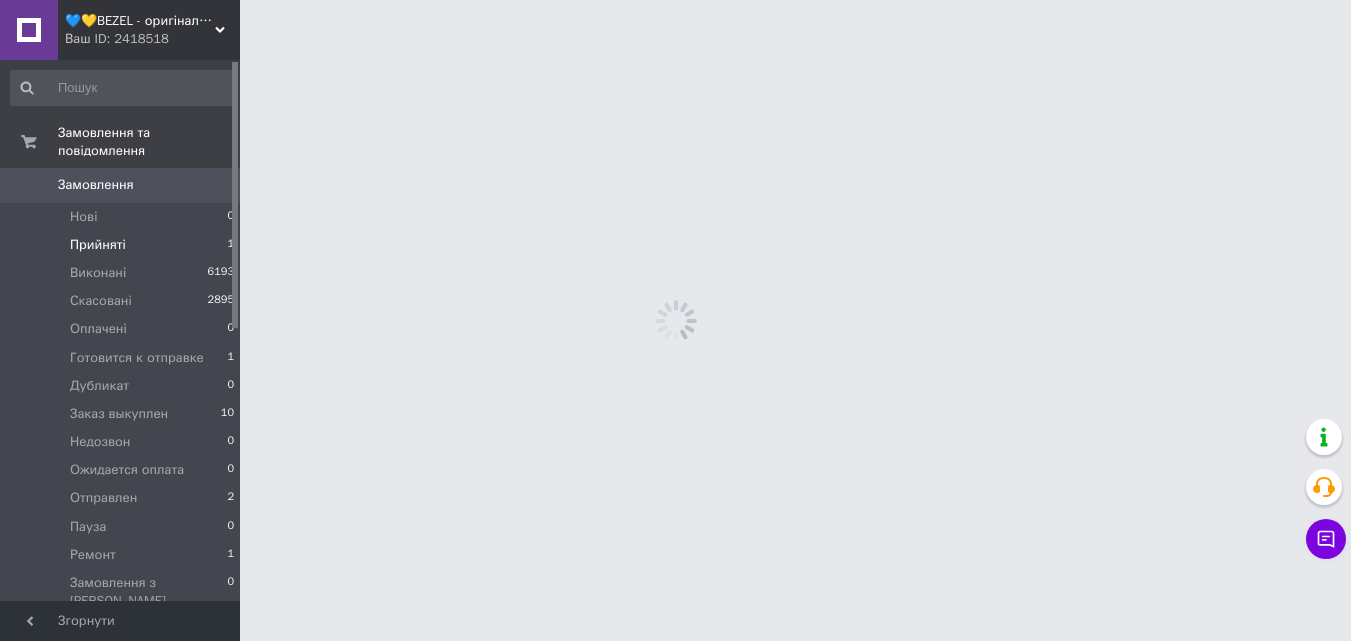 scroll, scrollTop: 0, scrollLeft: 0, axis: both 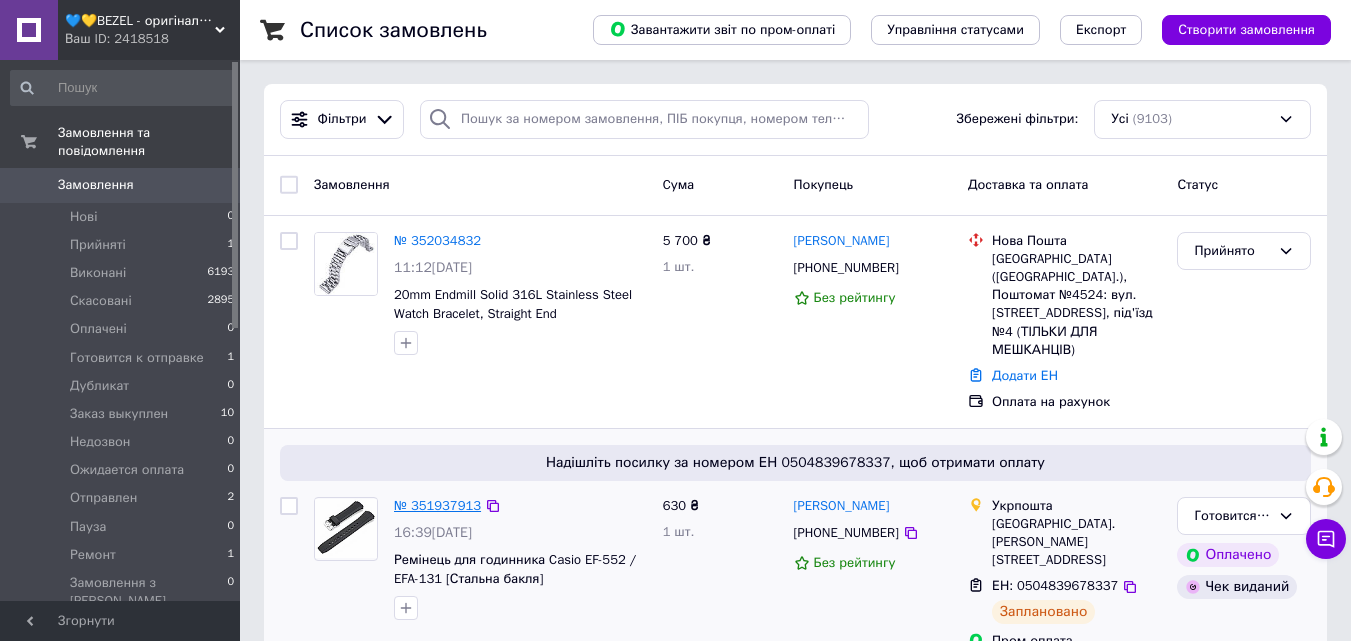 click on "№ 351937913" at bounding box center [437, 505] 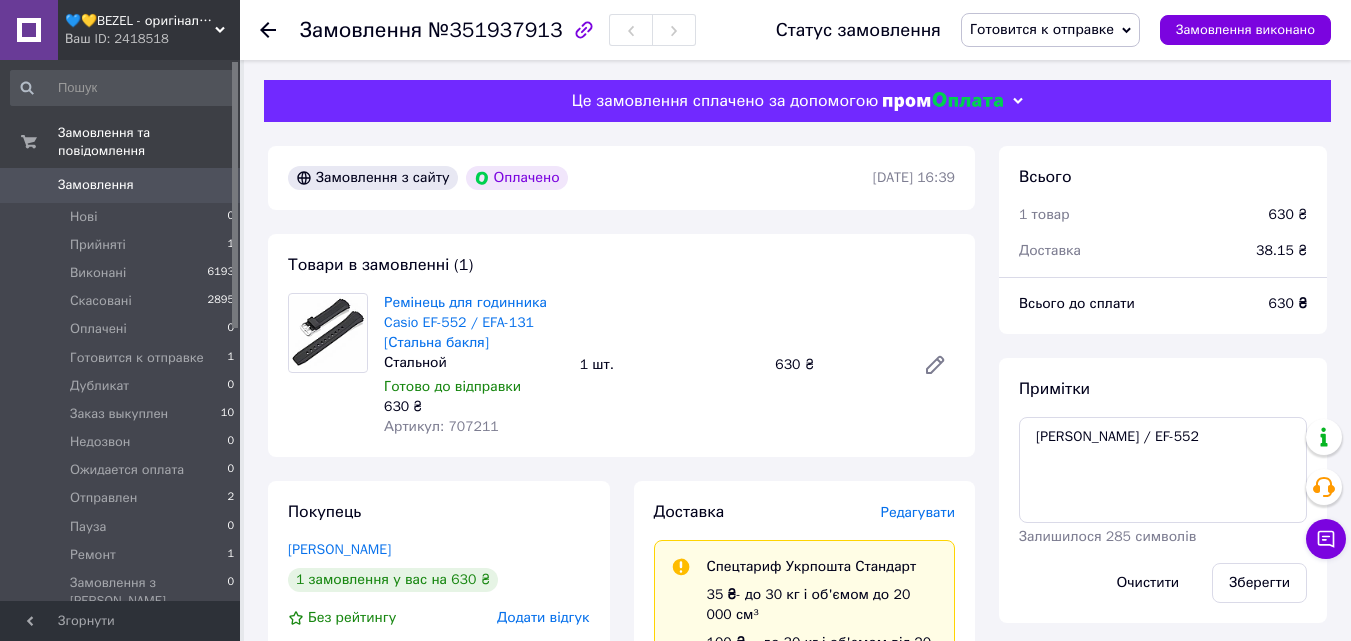 click on "Готовится к отправке" at bounding box center [1042, 29] 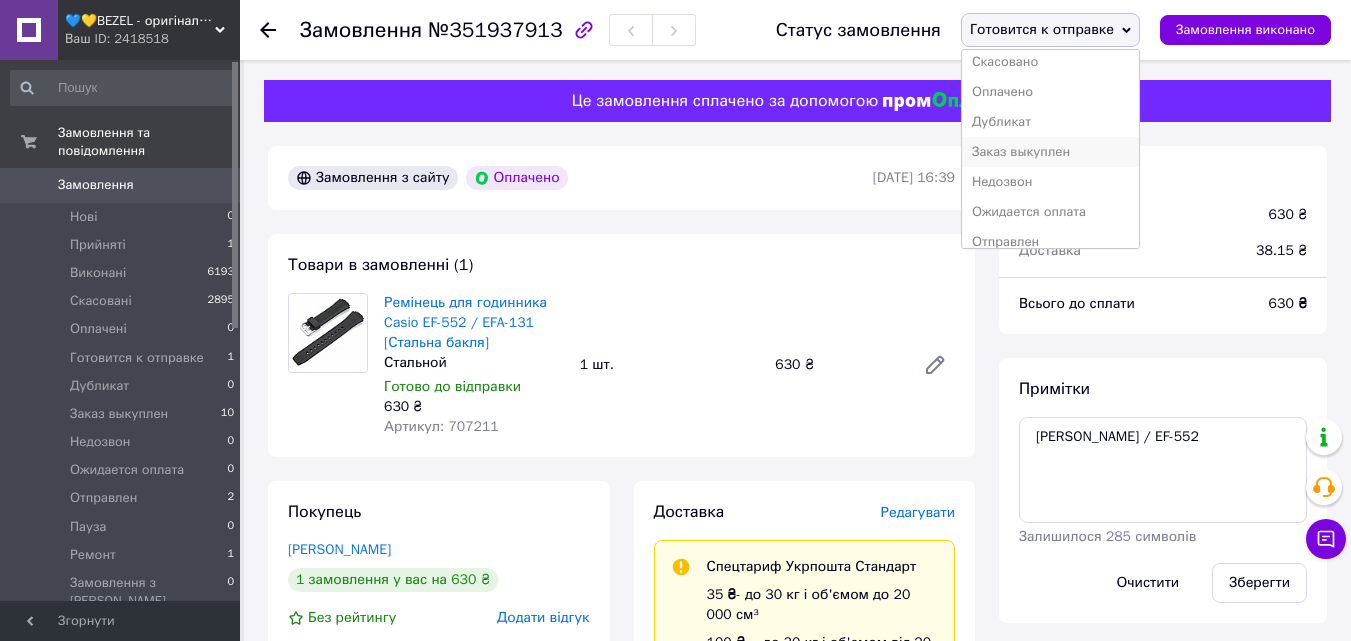 scroll, scrollTop: 100, scrollLeft: 0, axis: vertical 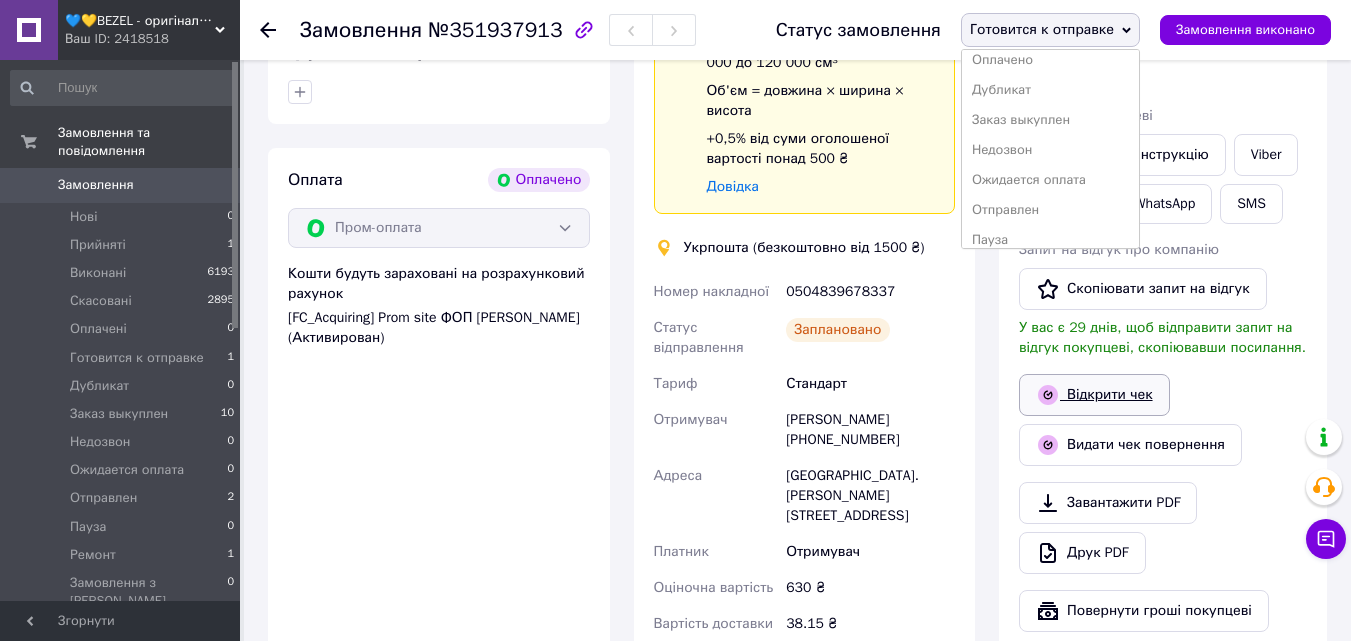 click on "Відкрити чек" at bounding box center [1094, 395] 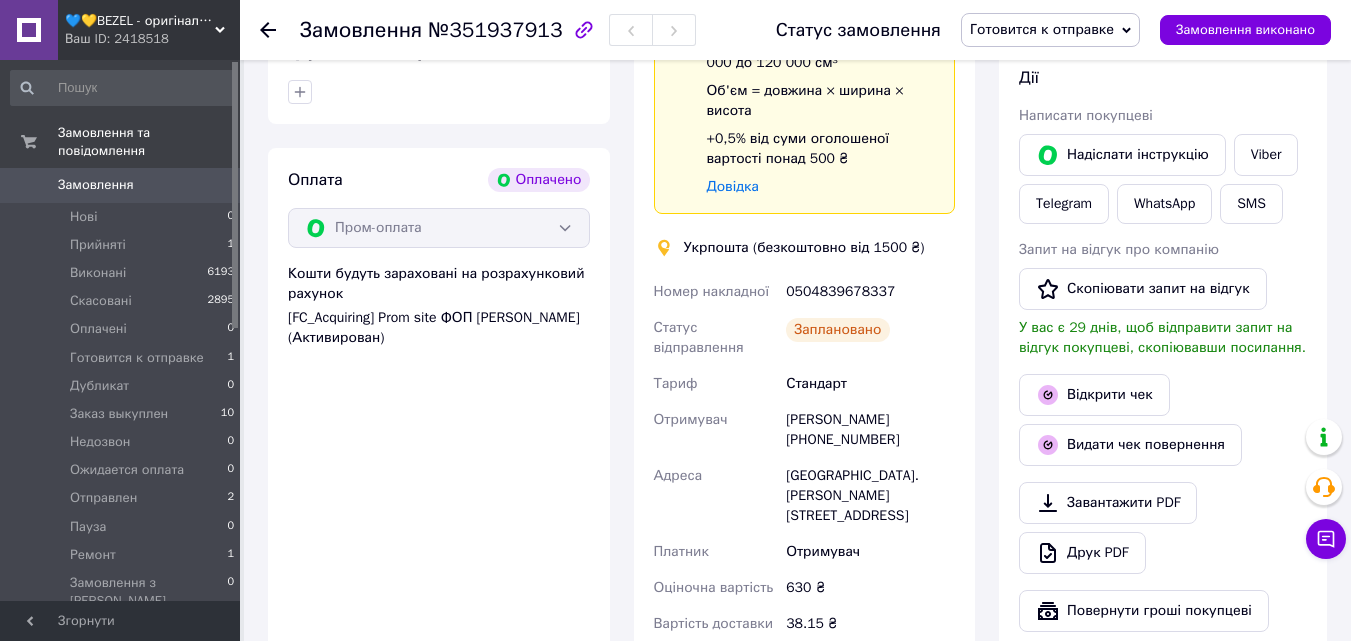 click on "0504839678337" at bounding box center (870, 292) 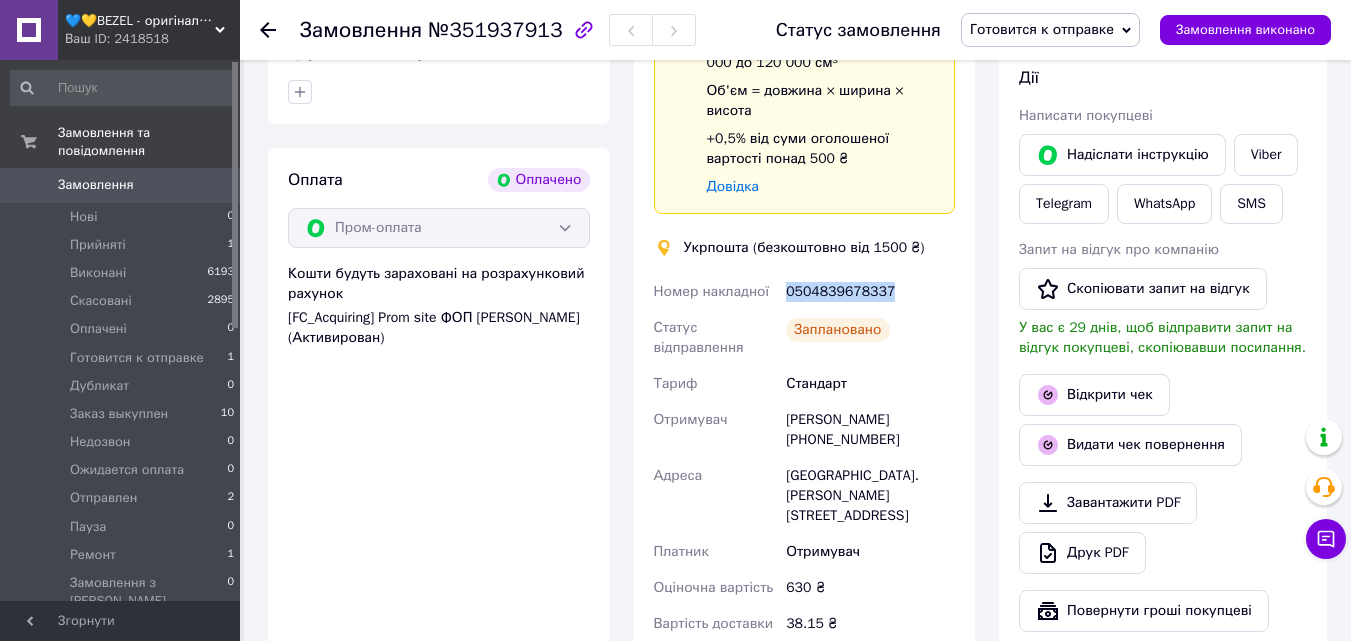 click on "0504839678337" at bounding box center [870, 292] 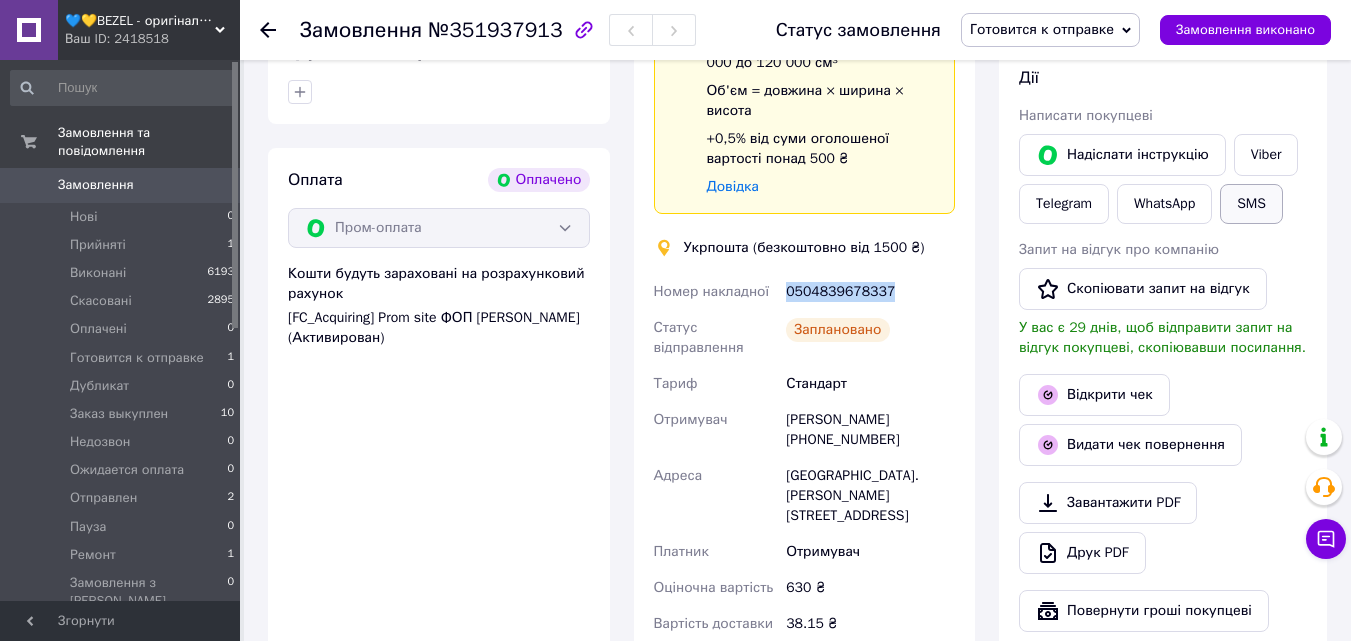 click on "SMS" at bounding box center (1251, 204) 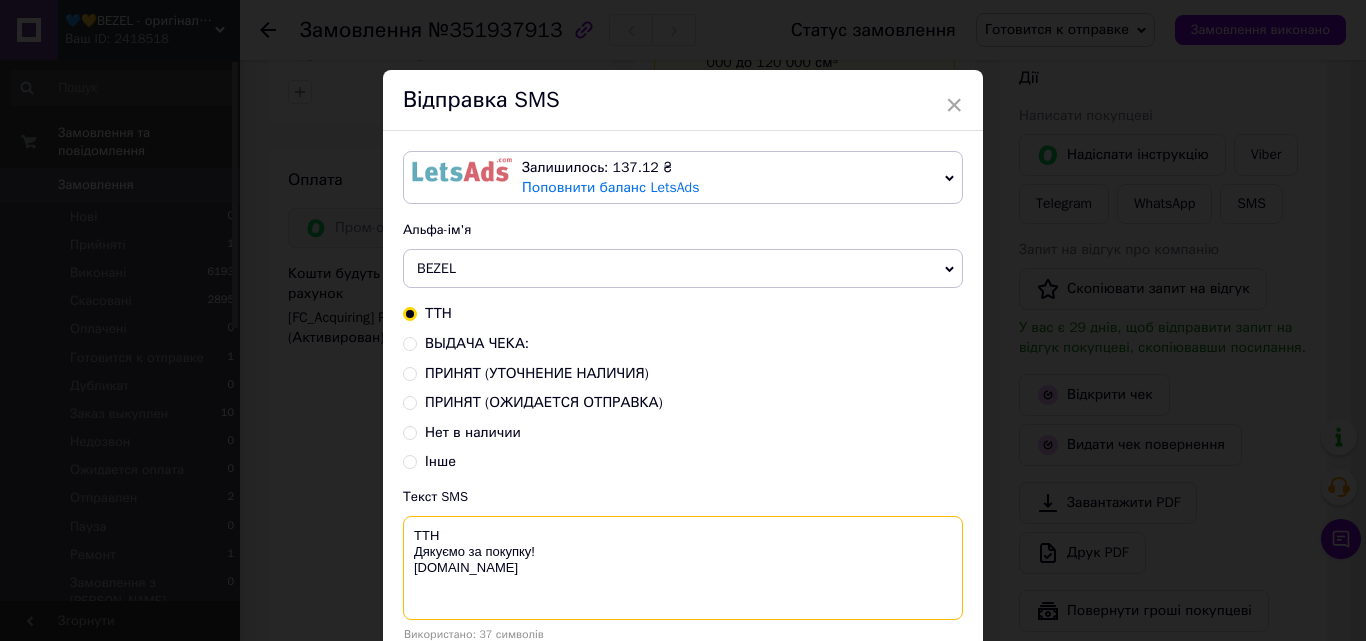 click on "ТТН
Дякуємо за покупку!
BEZEL.COM.UA" at bounding box center [683, 568] 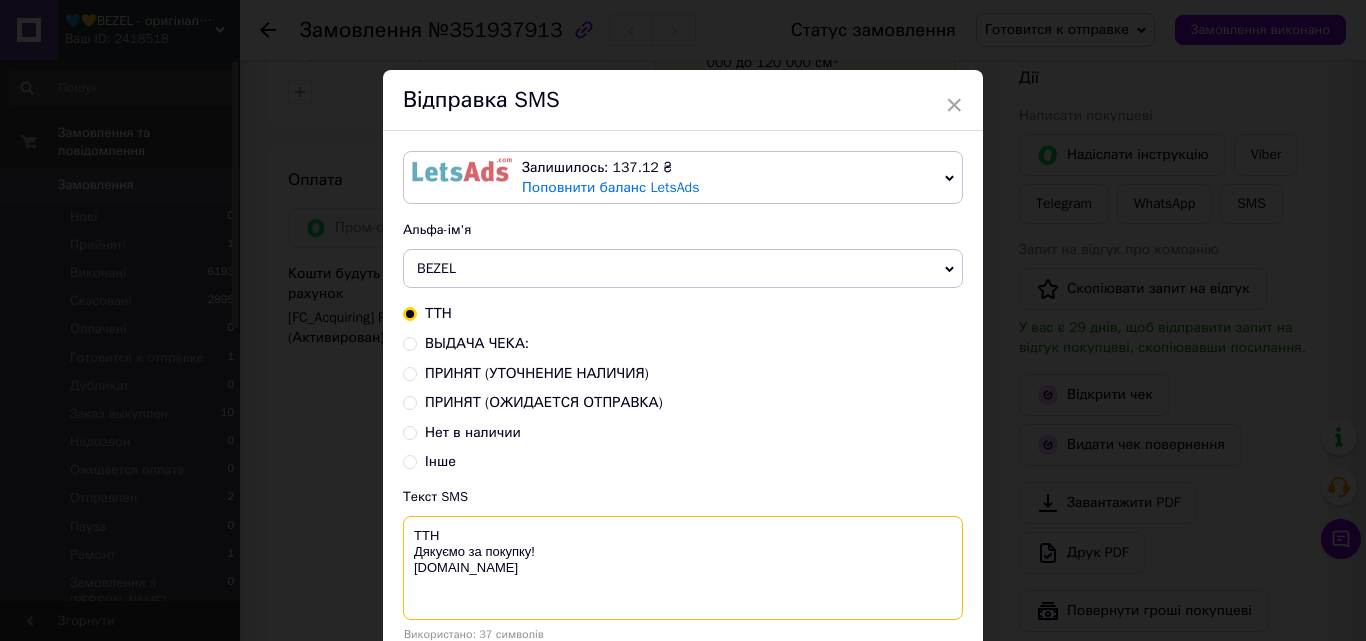 paste on "0504839678337" 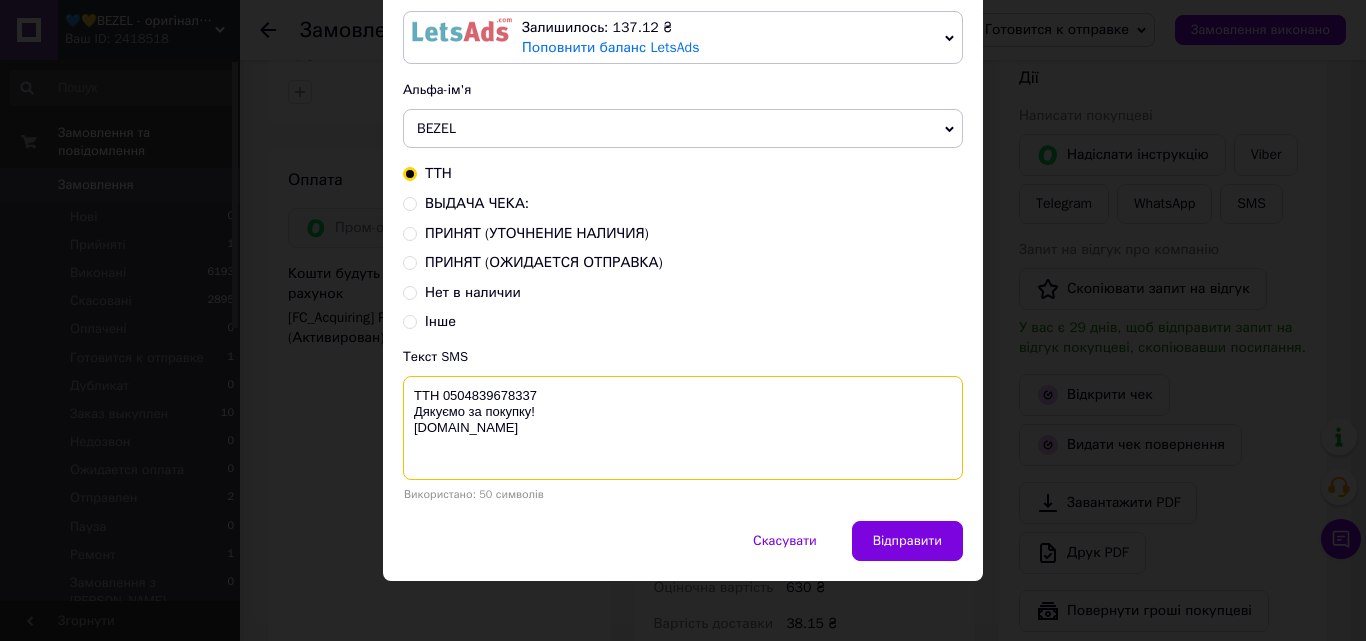 scroll, scrollTop: 149, scrollLeft: 0, axis: vertical 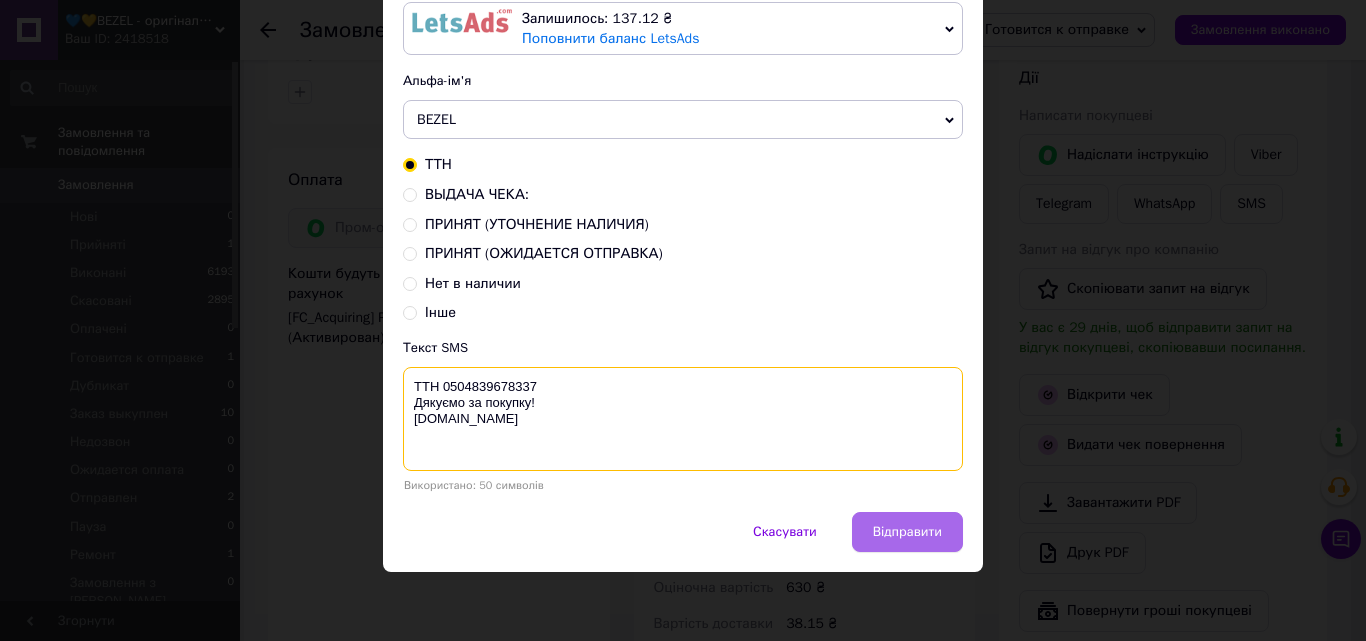 type on "ТТН 0504839678337
Дякуємо за покупку!
BEZEL.COM.UA" 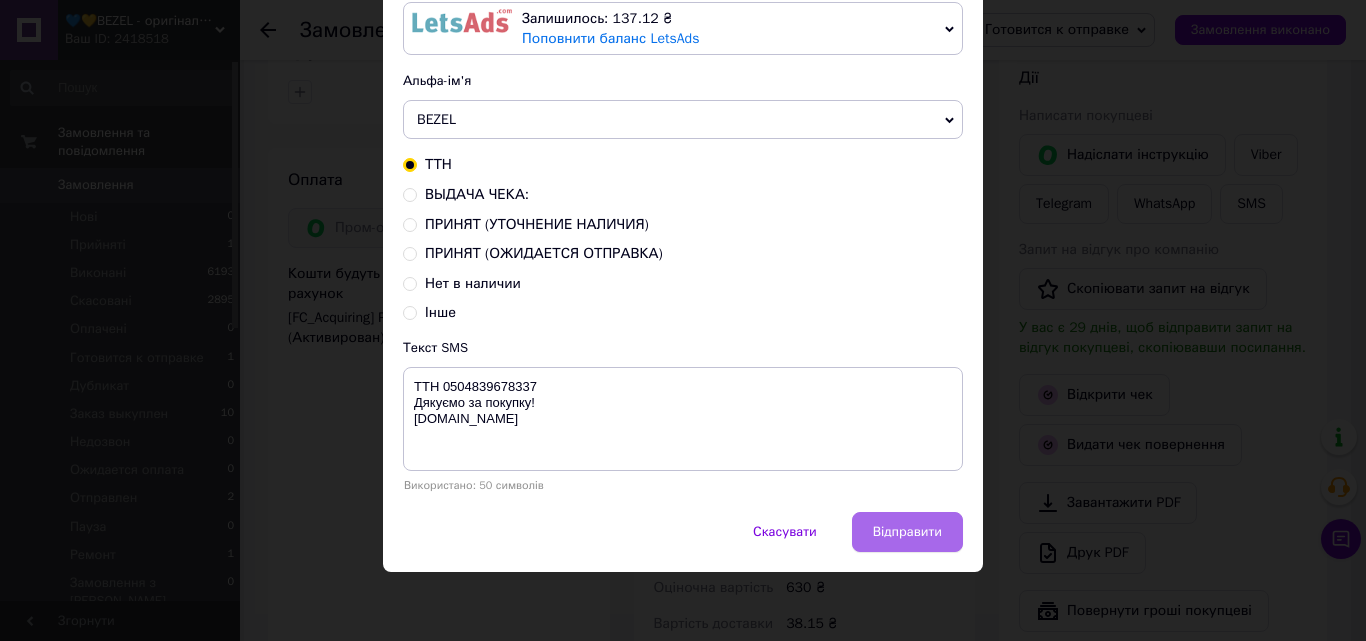 click on "Відправити" at bounding box center [907, 532] 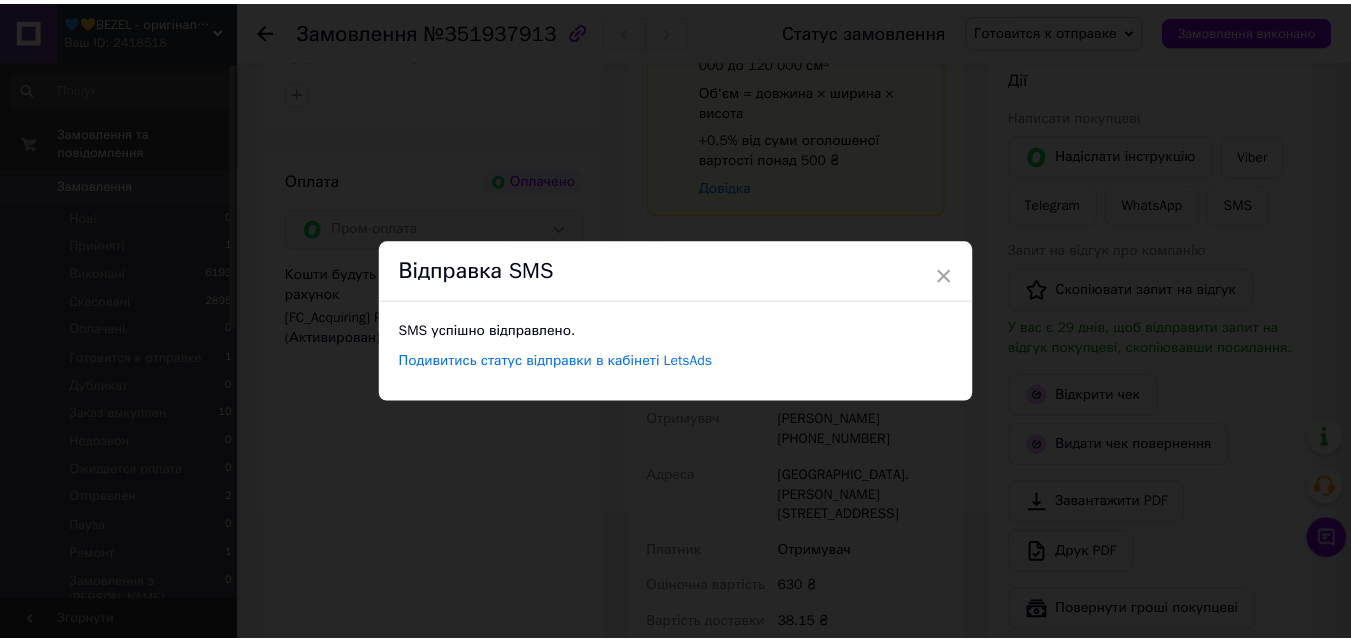 scroll, scrollTop: 0, scrollLeft: 0, axis: both 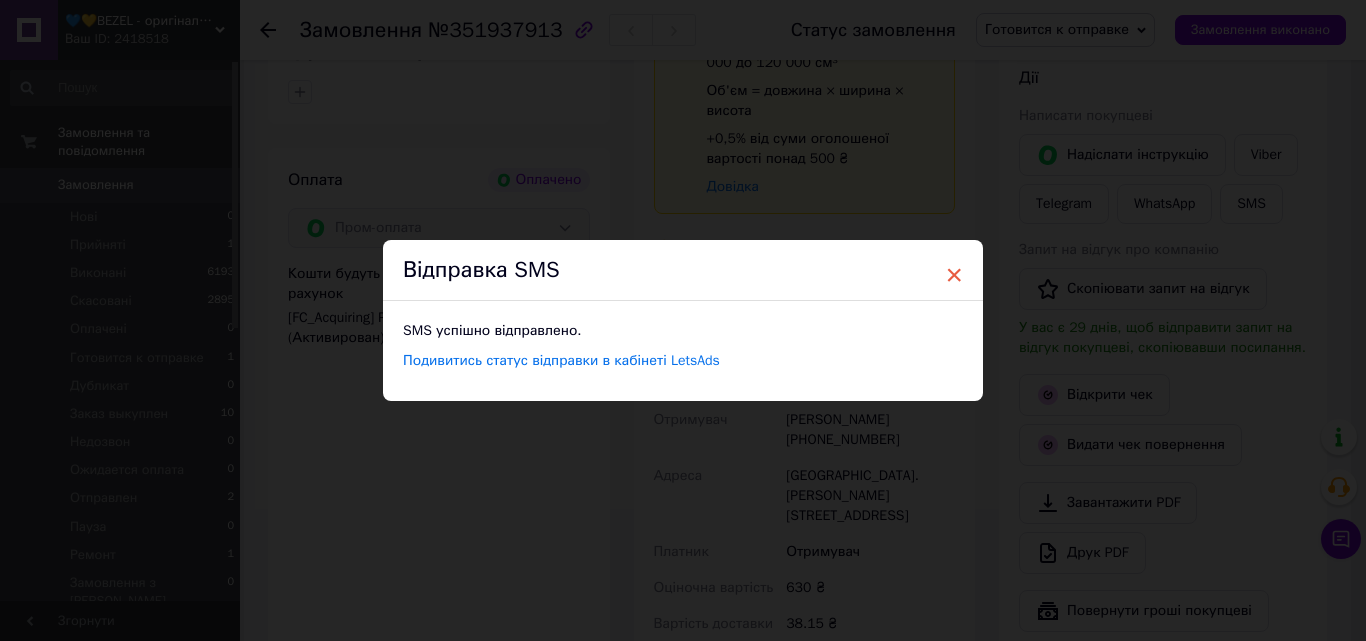 click on "×" at bounding box center [954, 275] 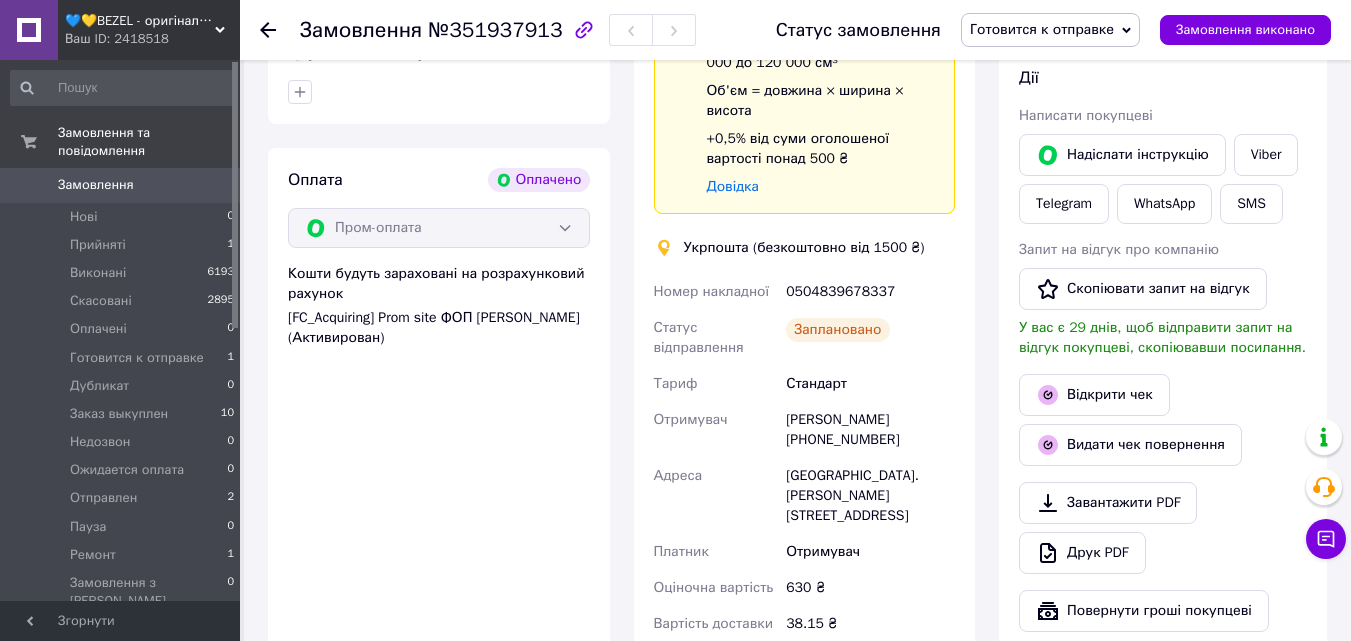 click on "Доставка Редагувати Спецтариф Укрпошта Стандарт 35 ₴  - до 30 кг і об'ємом до 20 000 см³ 100 ₴  — до 30 кг і об'ємом від 20 000 до 120 000 см³ Об'єм = довжина × ширина × висота +0,5% від суми оголошеної вартості понад 500 ₴ Довідка Укрпошта (безкоштовно від 1500 ₴) Номер накладної 0504839678337 Статус відправлення Заплановано Тариф Стандарт Отримувач Оксана Фесюк +380962472798 Адреса Коломия, 78205, вул. Івана Миколайчука, 18А Платник Отримувач Оціночна вартість 630 ₴ Вартість доставки 38.15 ₴ Роздрукувати ярлик" at bounding box center (805, 299) 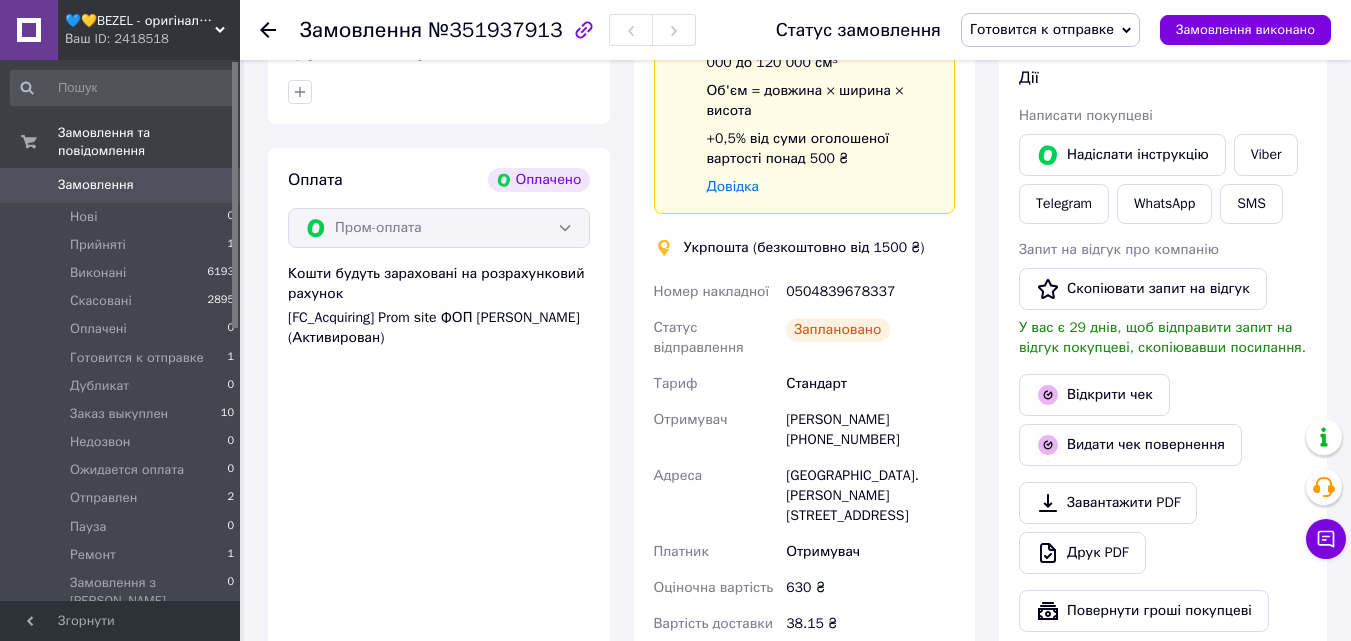 drag, startPoint x: 1075, startPoint y: 26, endPoint x: 1180, endPoint y: 80, distance: 118.072014 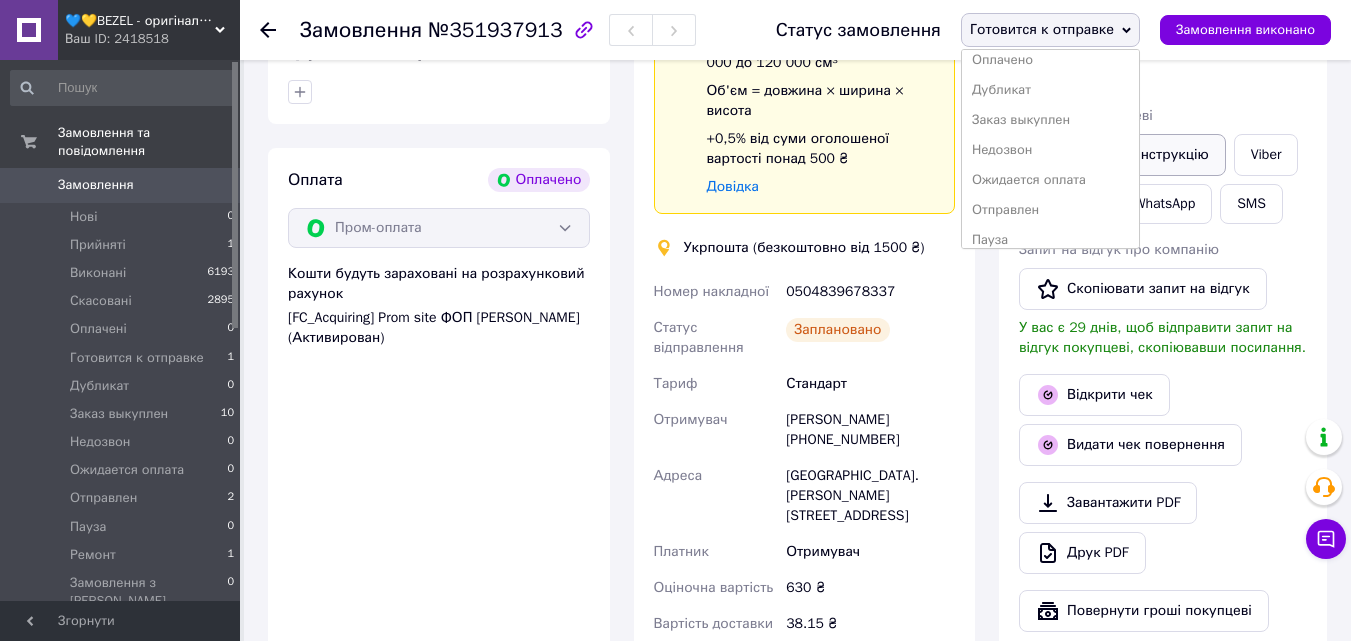 scroll, scrollTop: 800, scrollLeft: 0, axis: vertical 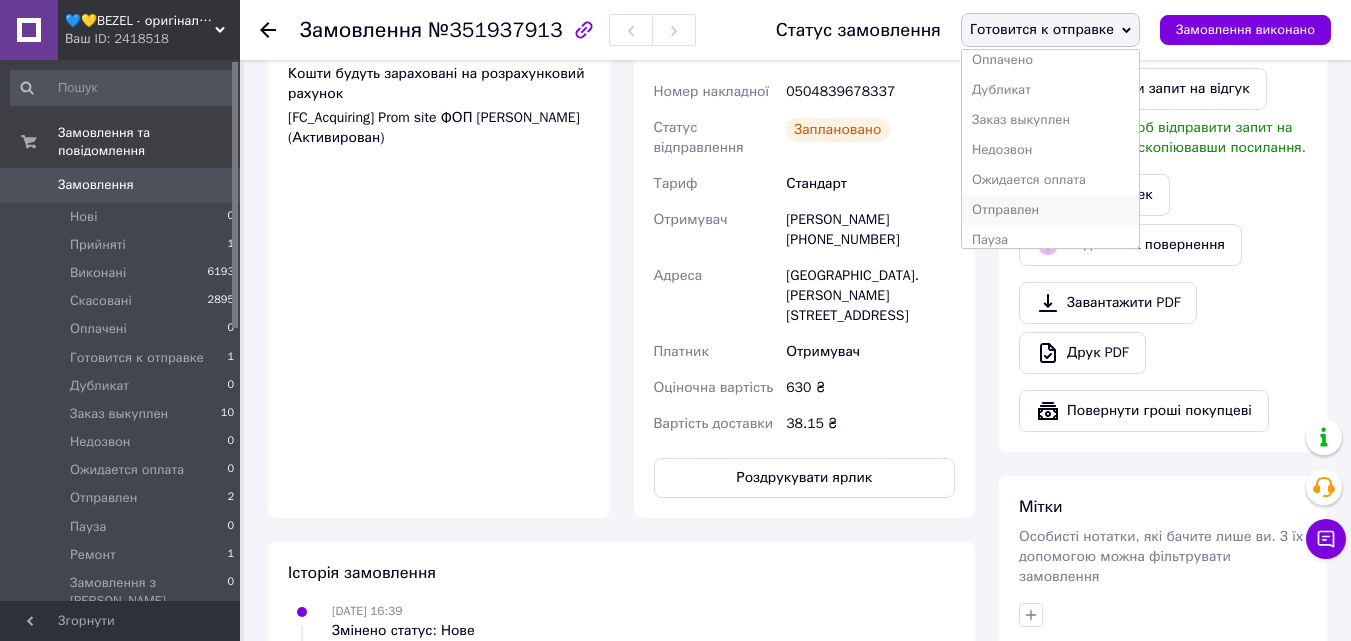 click on "Отправлен" at bounding box center (1050, 210) 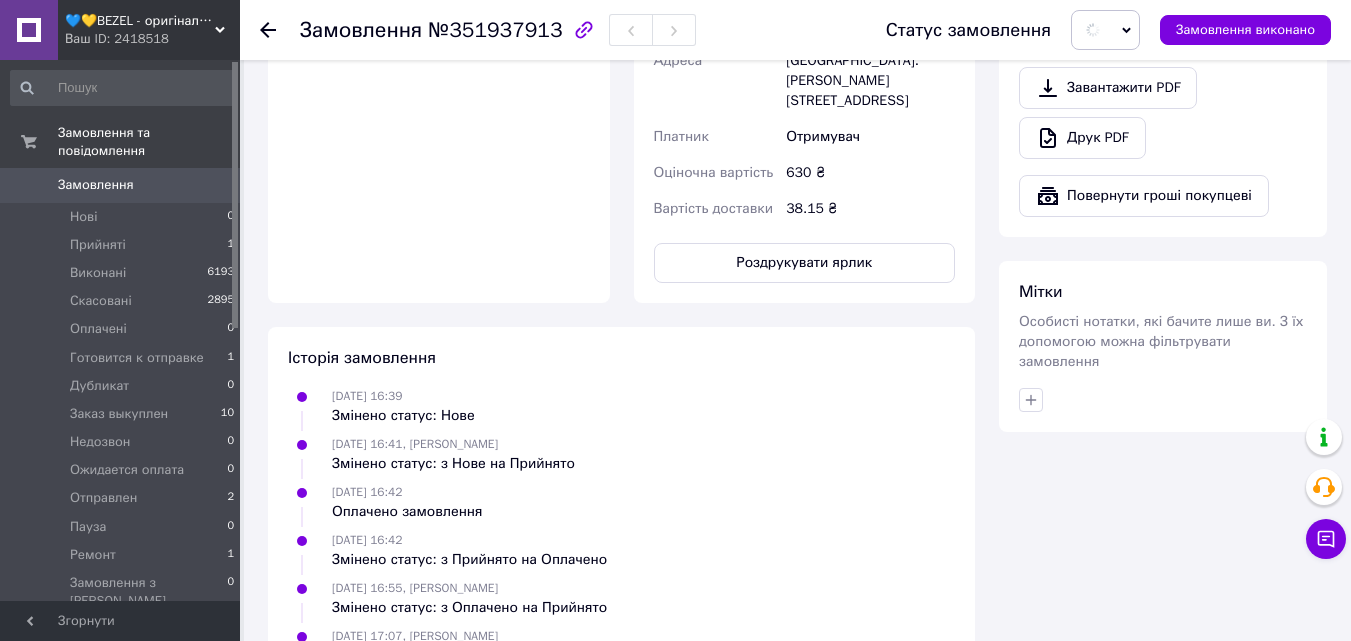 scroll, scrollTop: 1296, scrollLeft: 0, axis: vertical 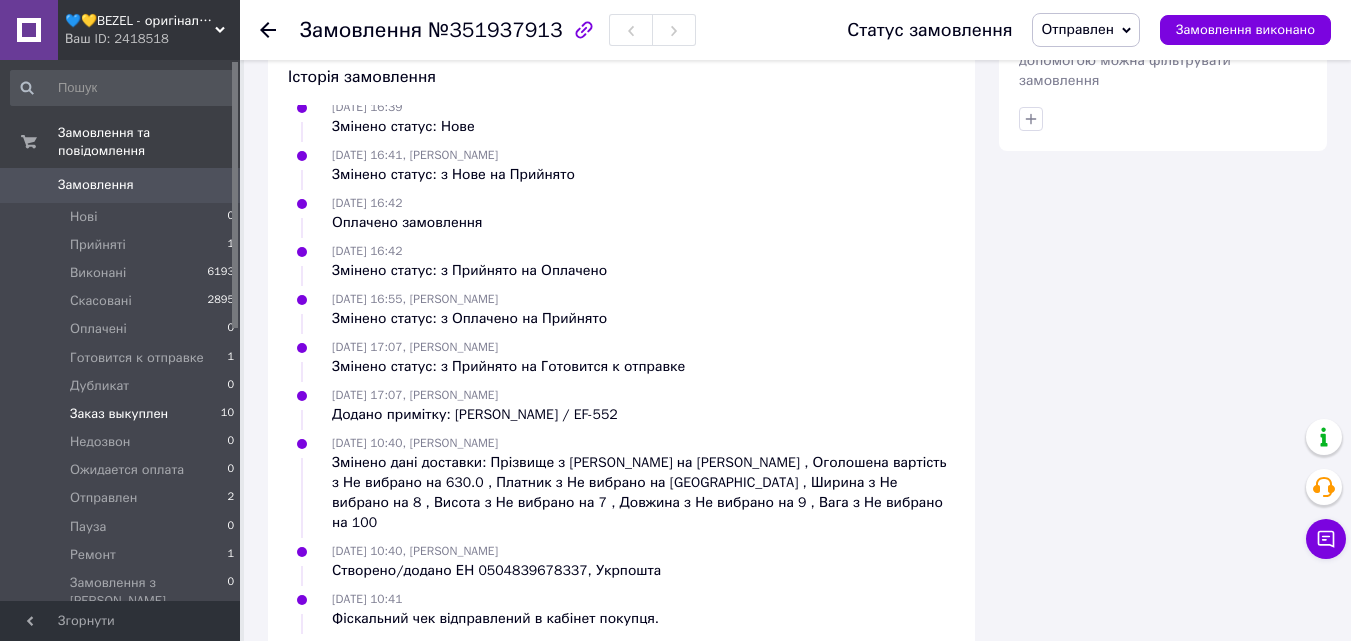 click on "Заказ выкуплен" at bounding box center (119, 414) 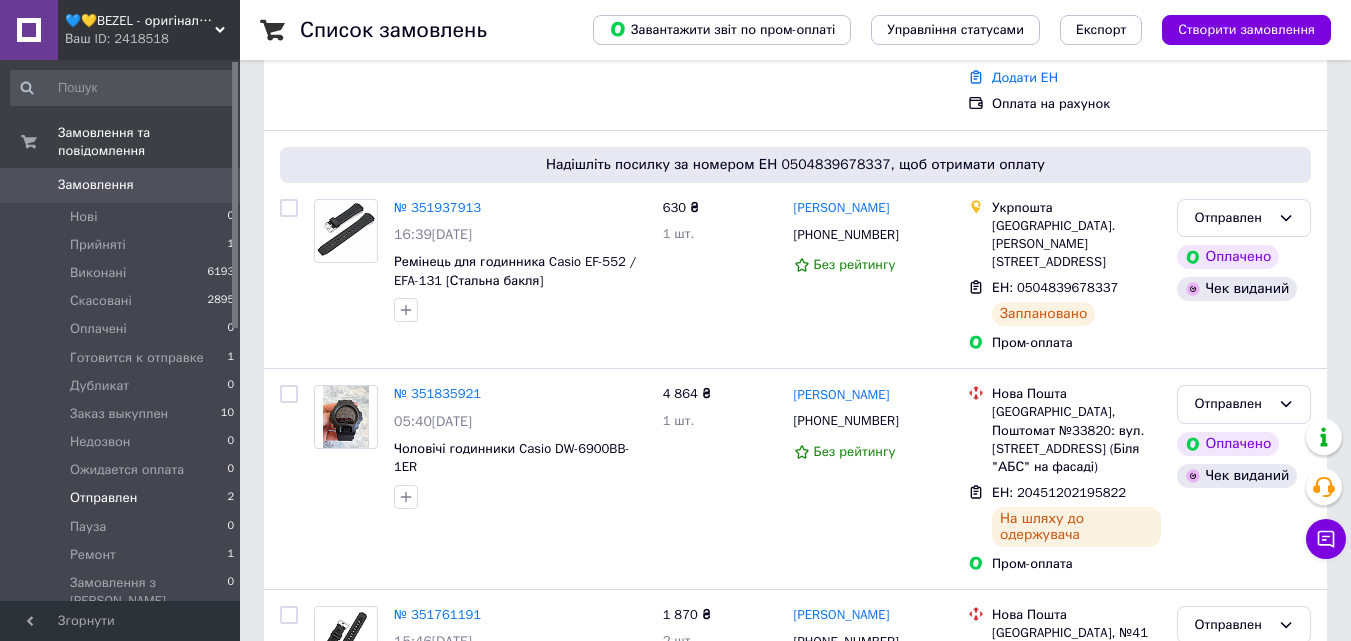 scroll, scrollTop: 200, scrollLeft: 0, axis: vertical 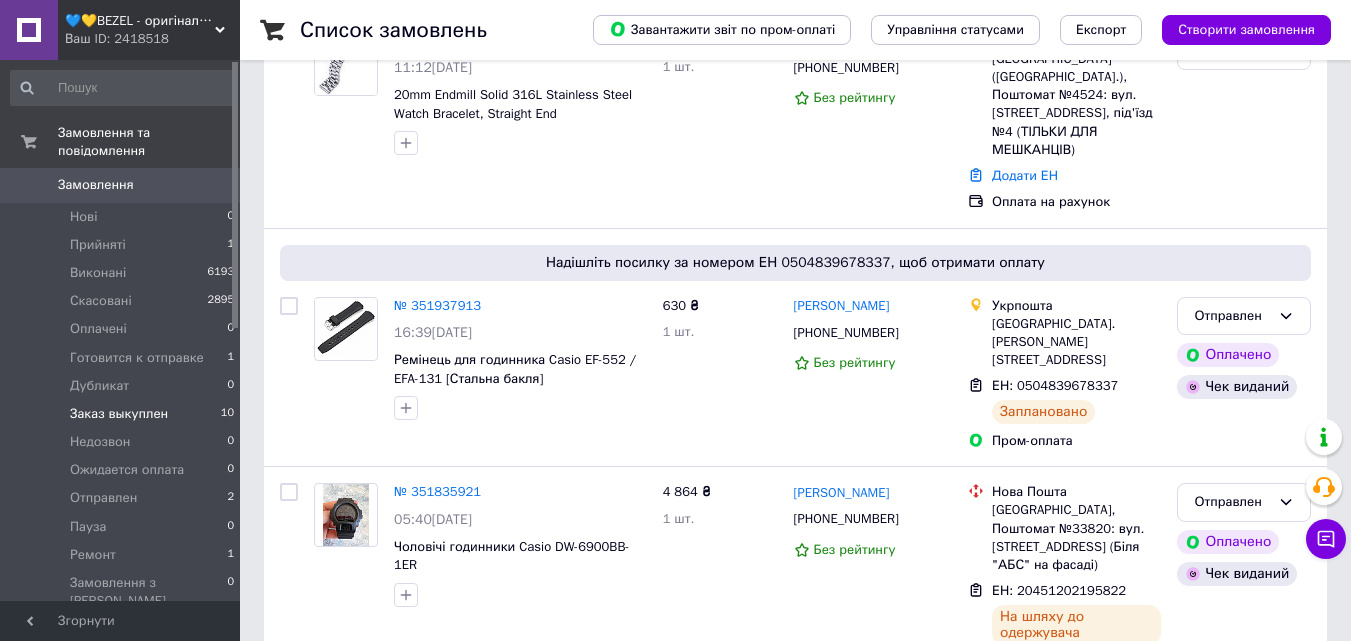 click on "Заказ выкуплен 10" at bounding box center (123, 414) 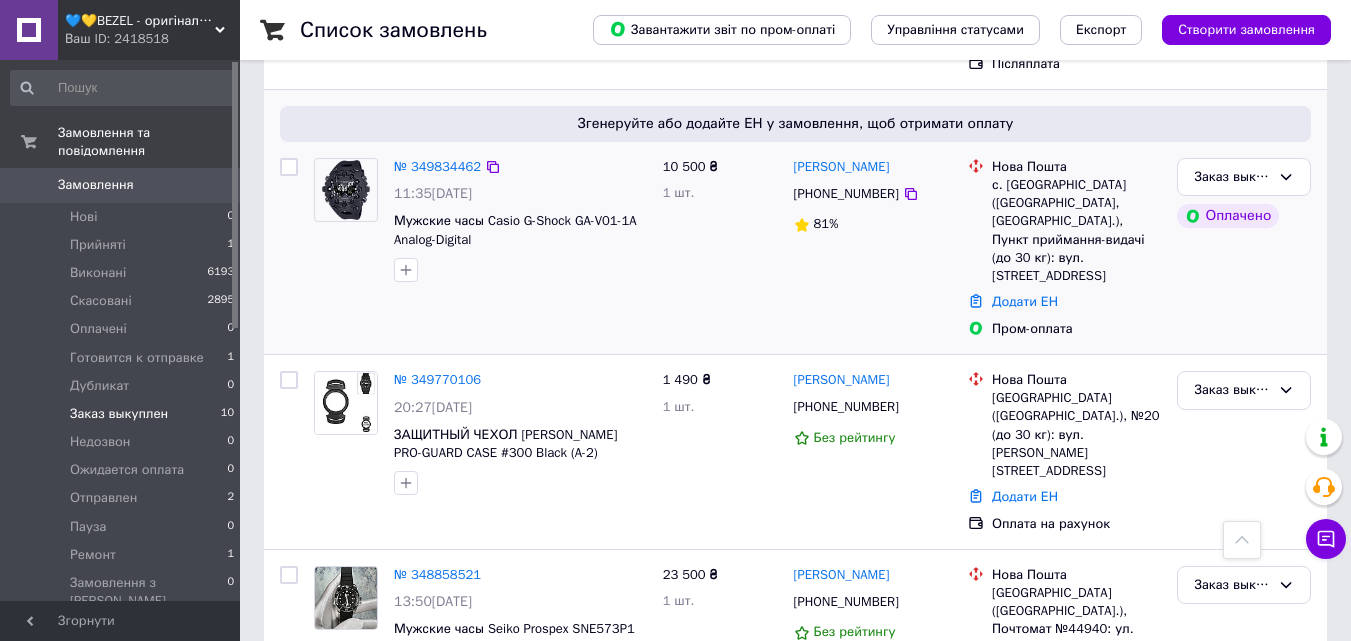scroll, scrollTop: 1300, scrollLeft: 0, axis: vertical 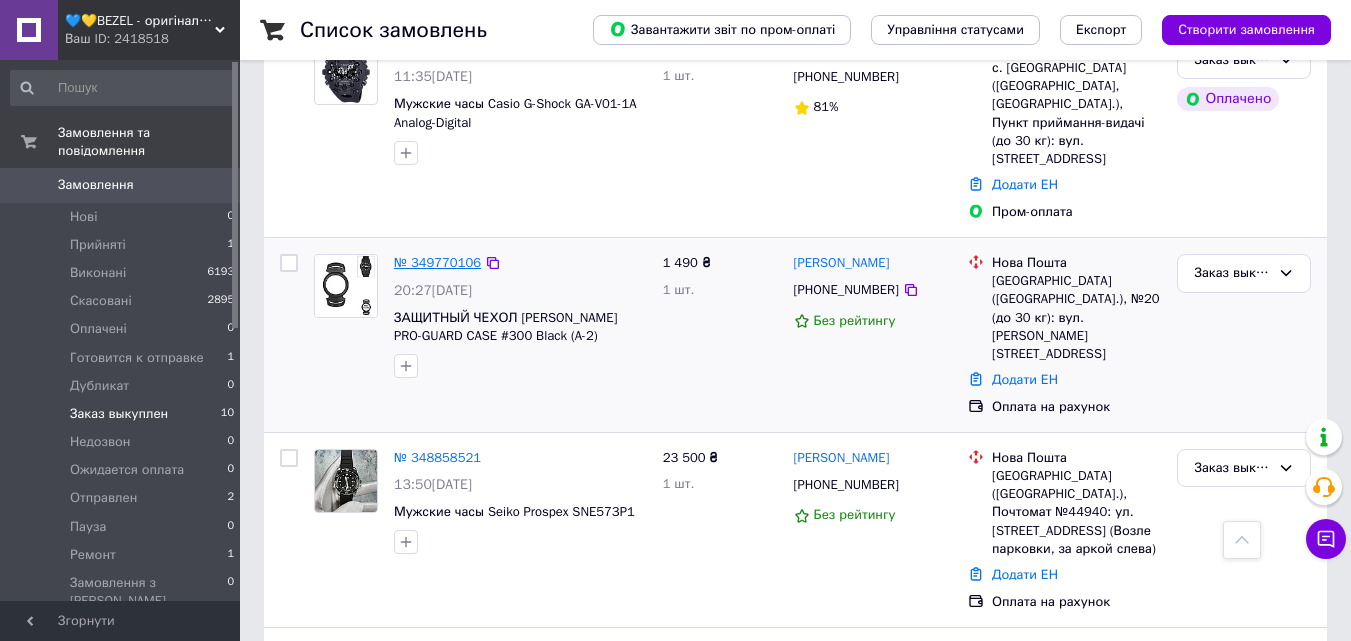 click on "№ 349770106" at bounding box center [437, 262] 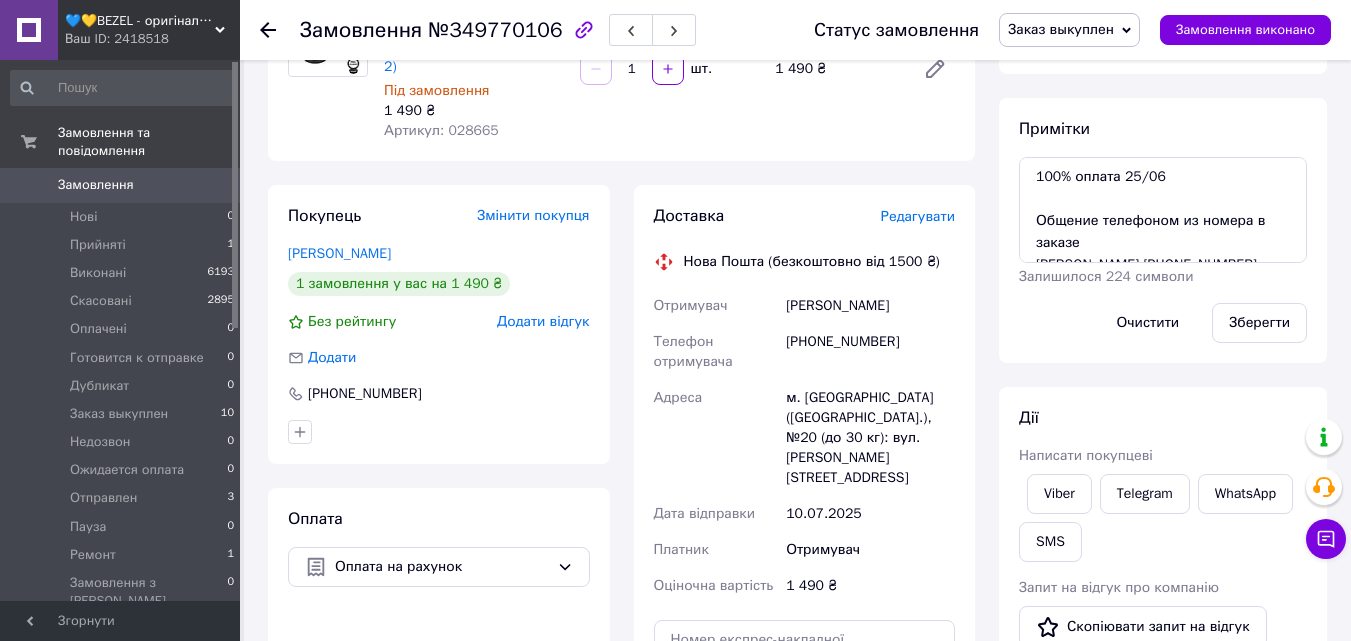 scroll, scrollTop: 200, scrollLeft: 0, axis: vertical 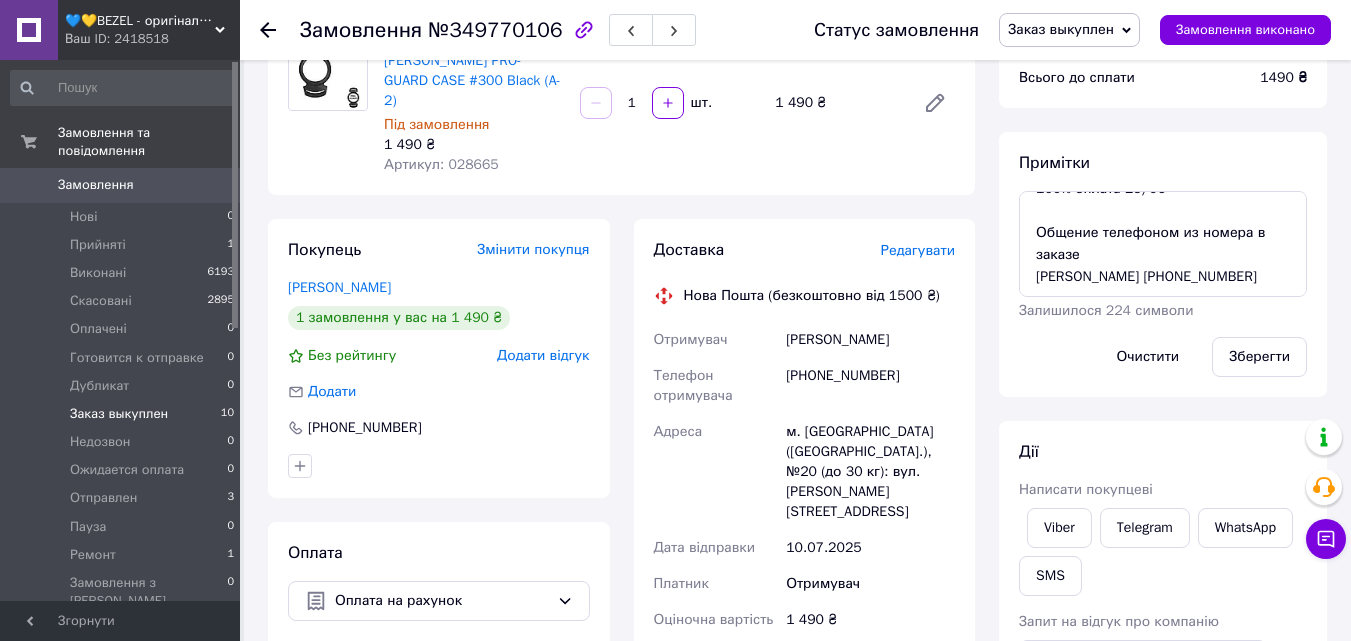 click on "Заказ выкуплен" at bounding box center (119, 414) 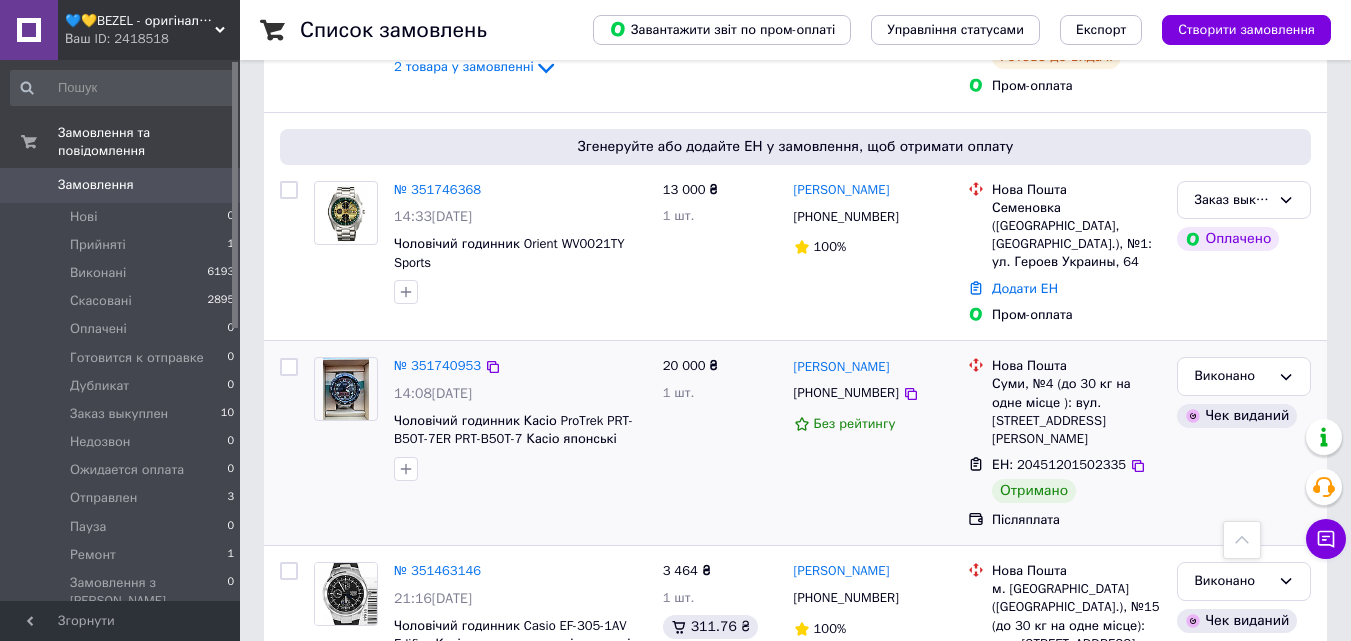 scroll, scrollTop: 1200, scrollLeft: 0, axis: vertical 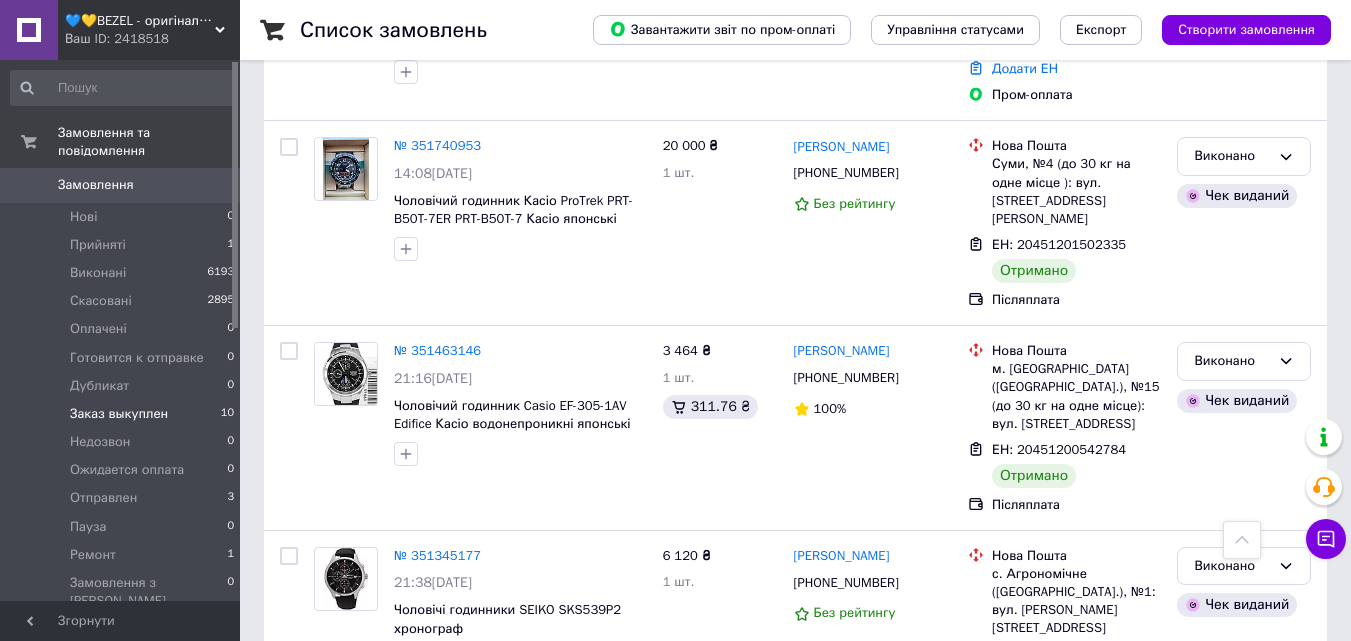 click on "Заказ выкуплен" at bounding box center (119, 414) 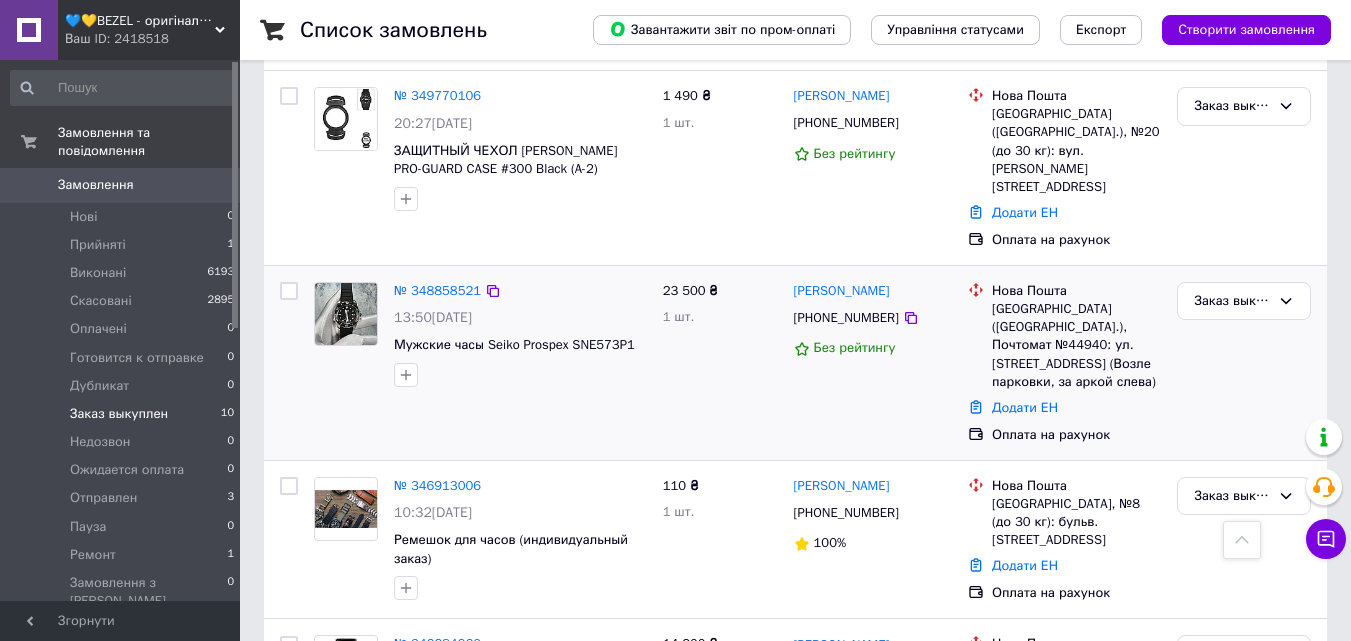 scroll, scrollTop: 1500, scrollLeft: 0, axis: vertical 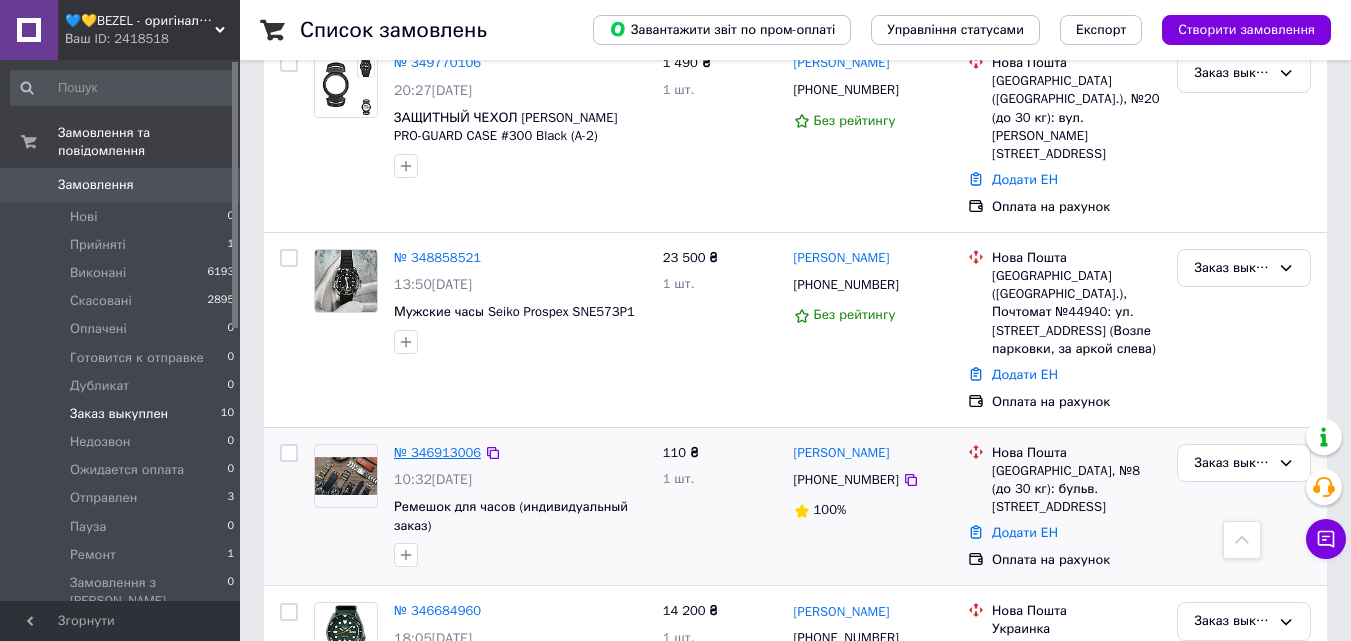 click on "№ 346913006" at bounding box center (437, 452) 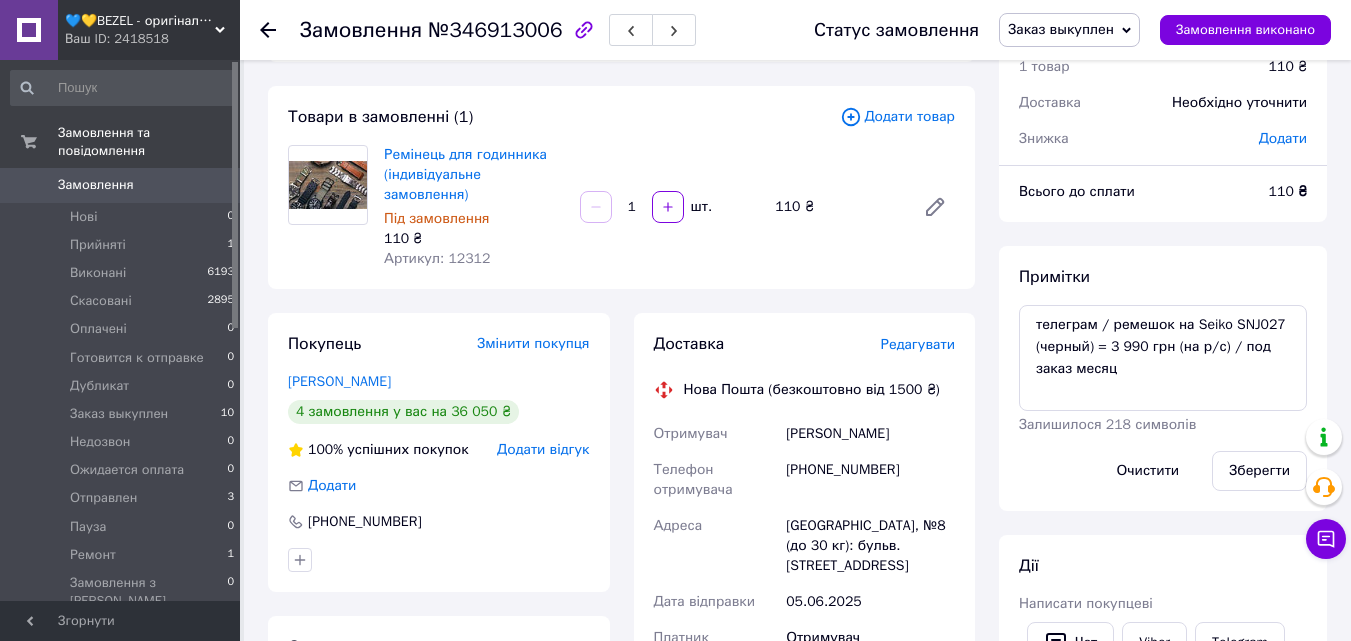 scroll, scrollTop: 41, scrollLeft: 0, axis: vertical 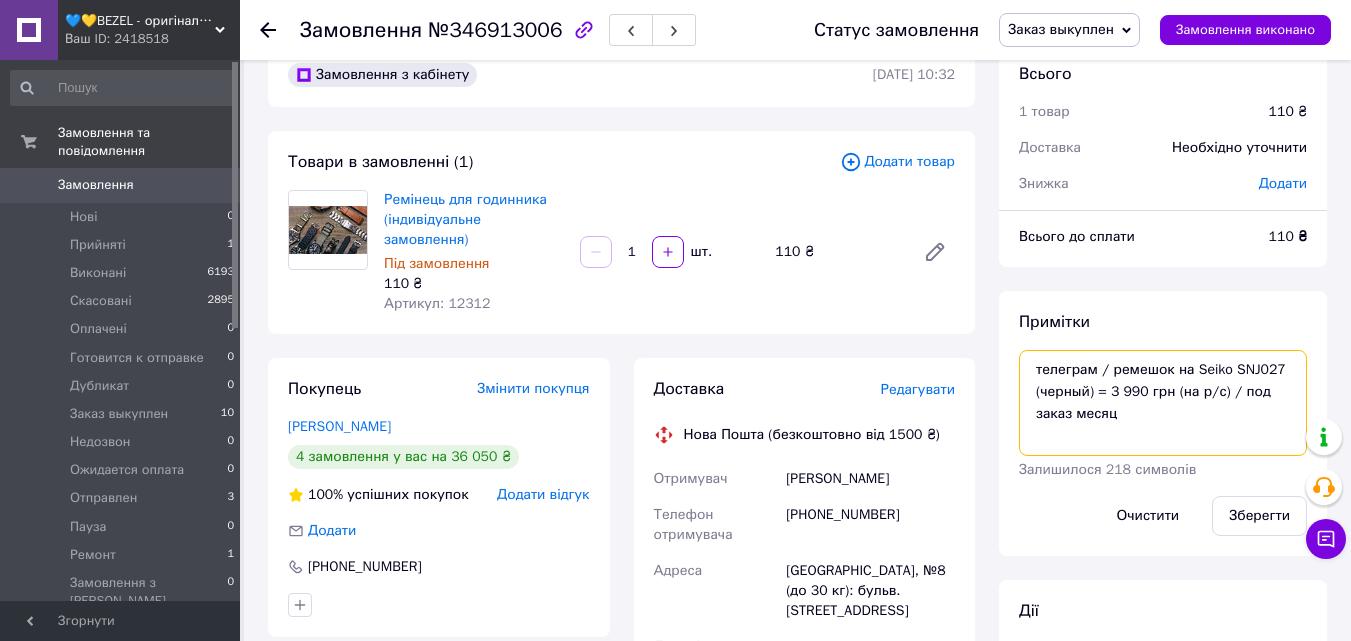 drag, startPoint x: 1227, startPoint y: 372, endPoint x: 1264, endPoint y: 366, distance: 37.48333 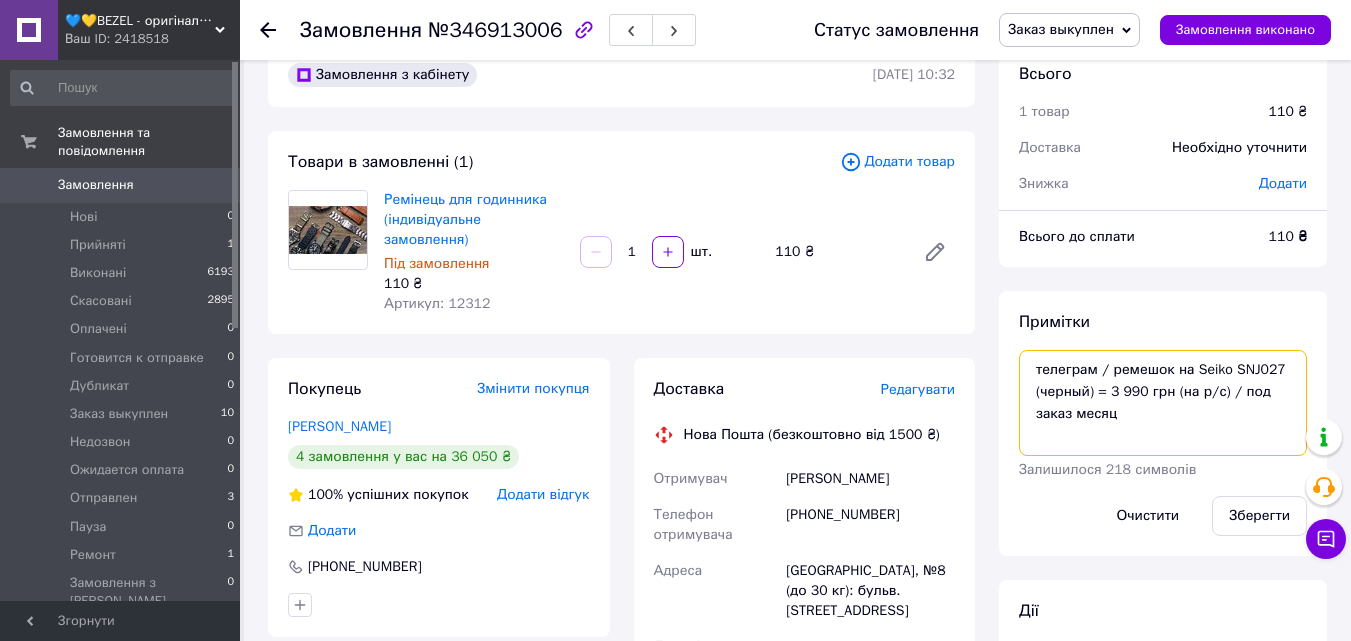 click on "телеграм / ремешок на Seiko SNJ027 (черный) = 3 990 грн (на р/с) / под заказ месяц" at bounding box center [1163, 403] 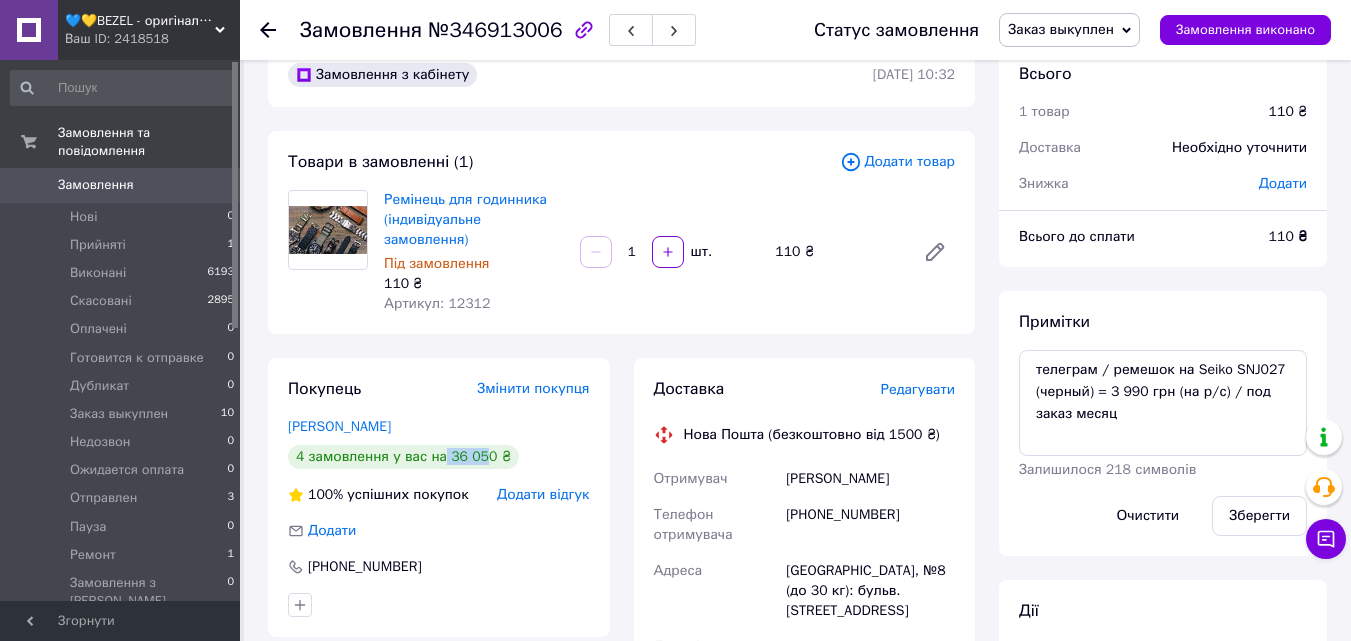 click on "4 замовлення у вас на 36 050 ₴" at bounding box center (403, 457) 